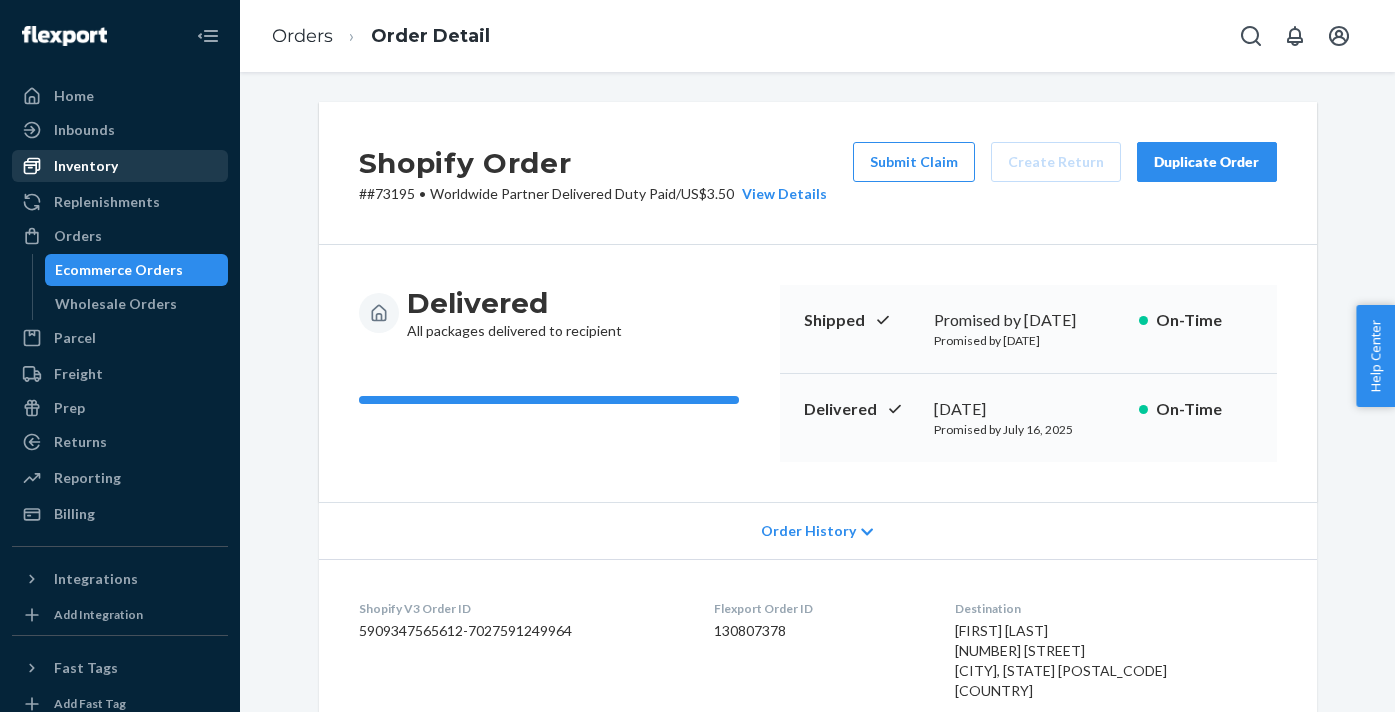 scroll, scrollTop: 0, scrollLeft: 0, axis: both 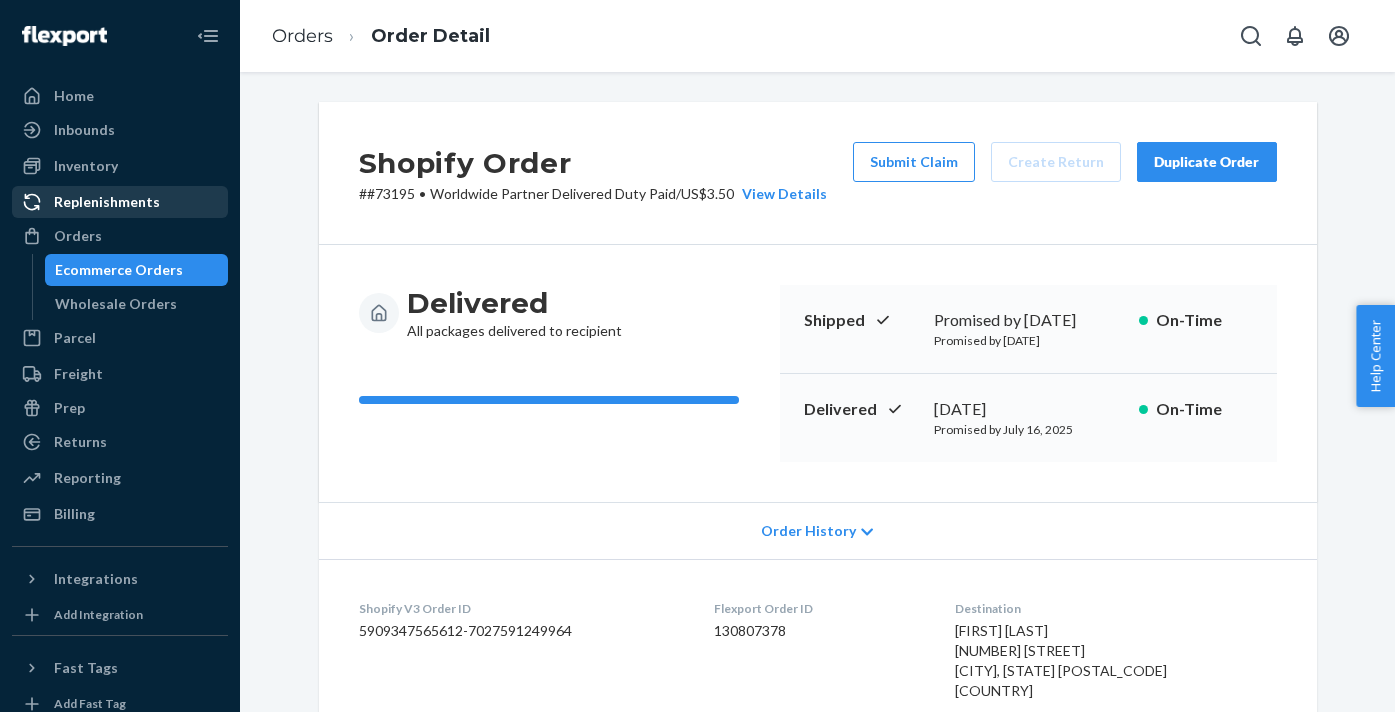 click on "Replenishments" at bounding box center [107, 202] 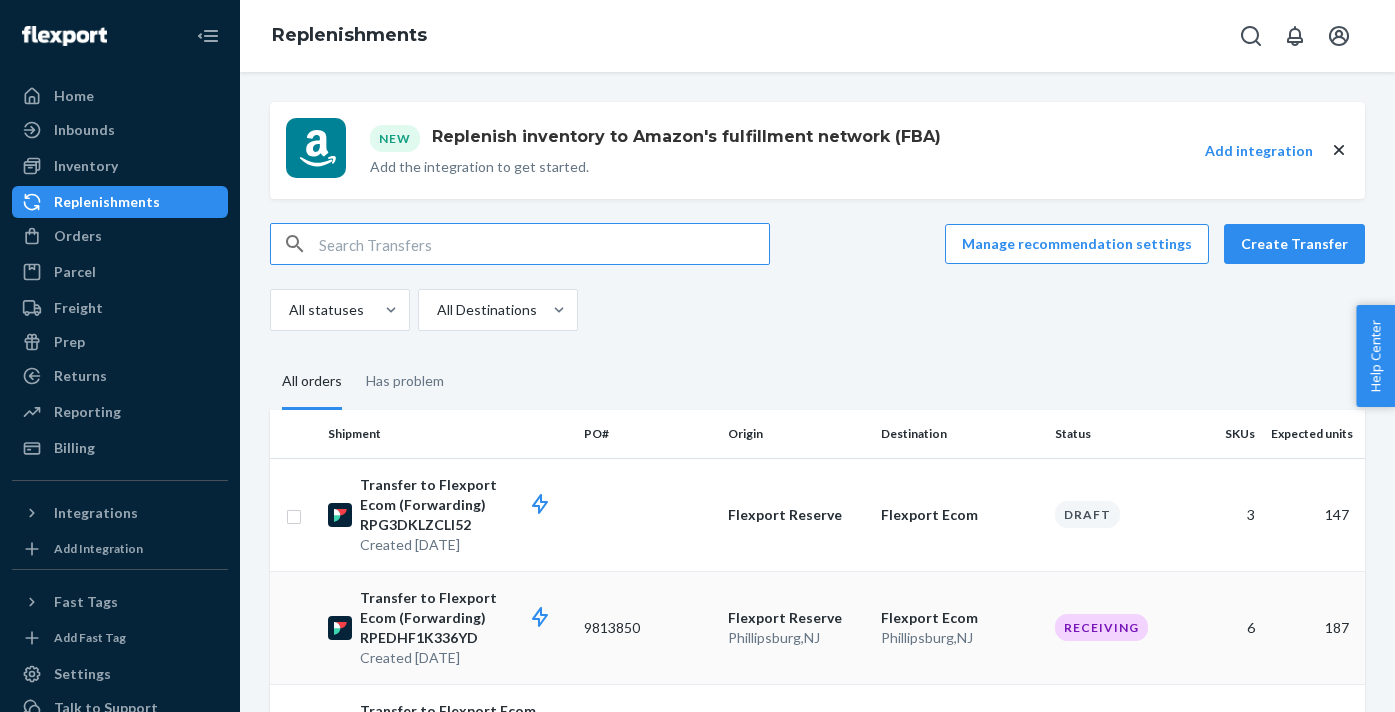 click on "Transfer to Flexport Ecom (Forwarding) RPEDHF1K336YD" at bounding box center (464, 505) 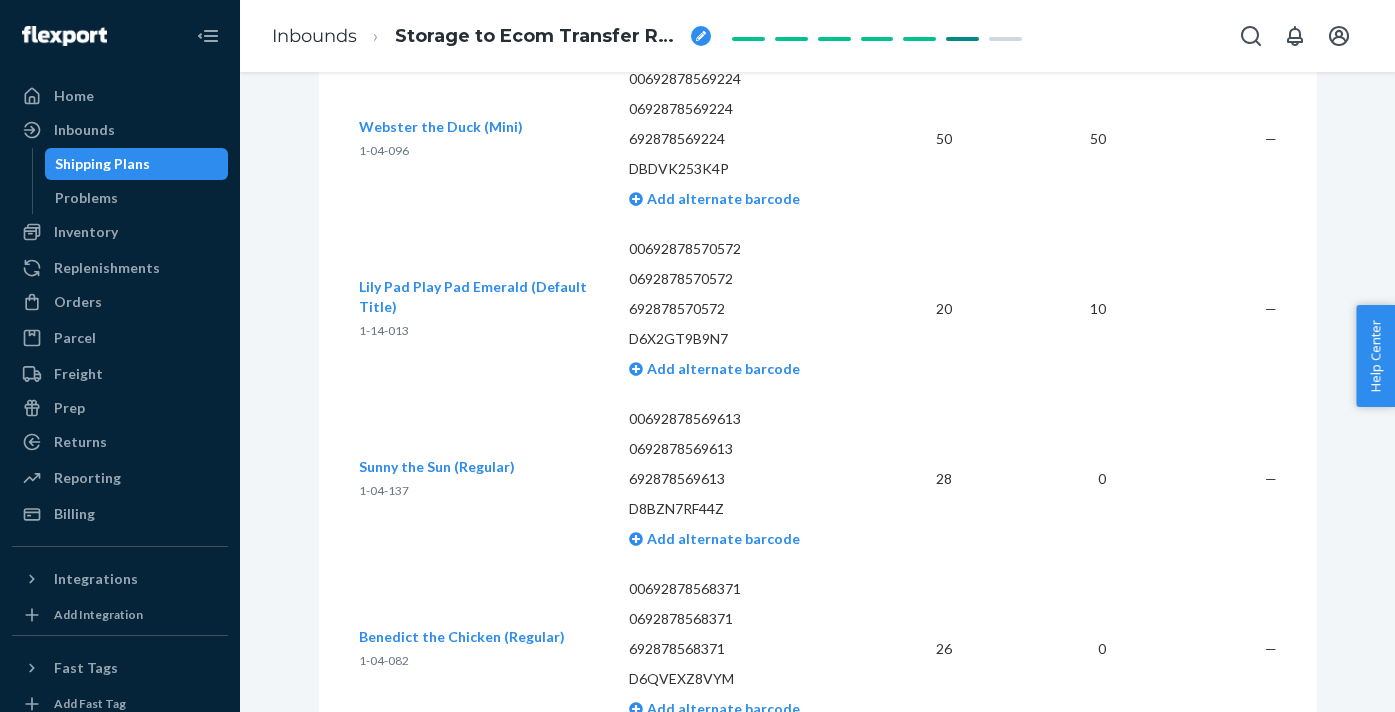scroll, scrollTop: 0, scrollLeft: 0, axis: both 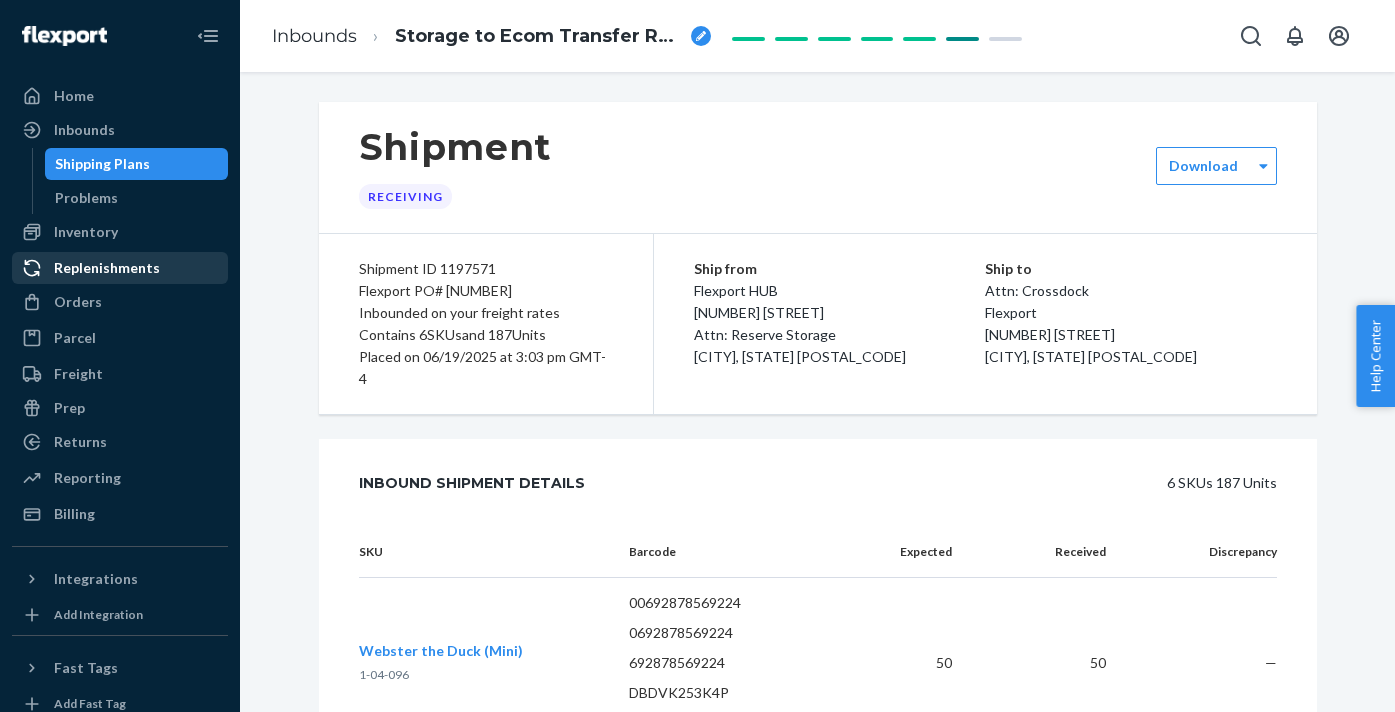 click on "Replenishments" at bounding box center [107, 268] 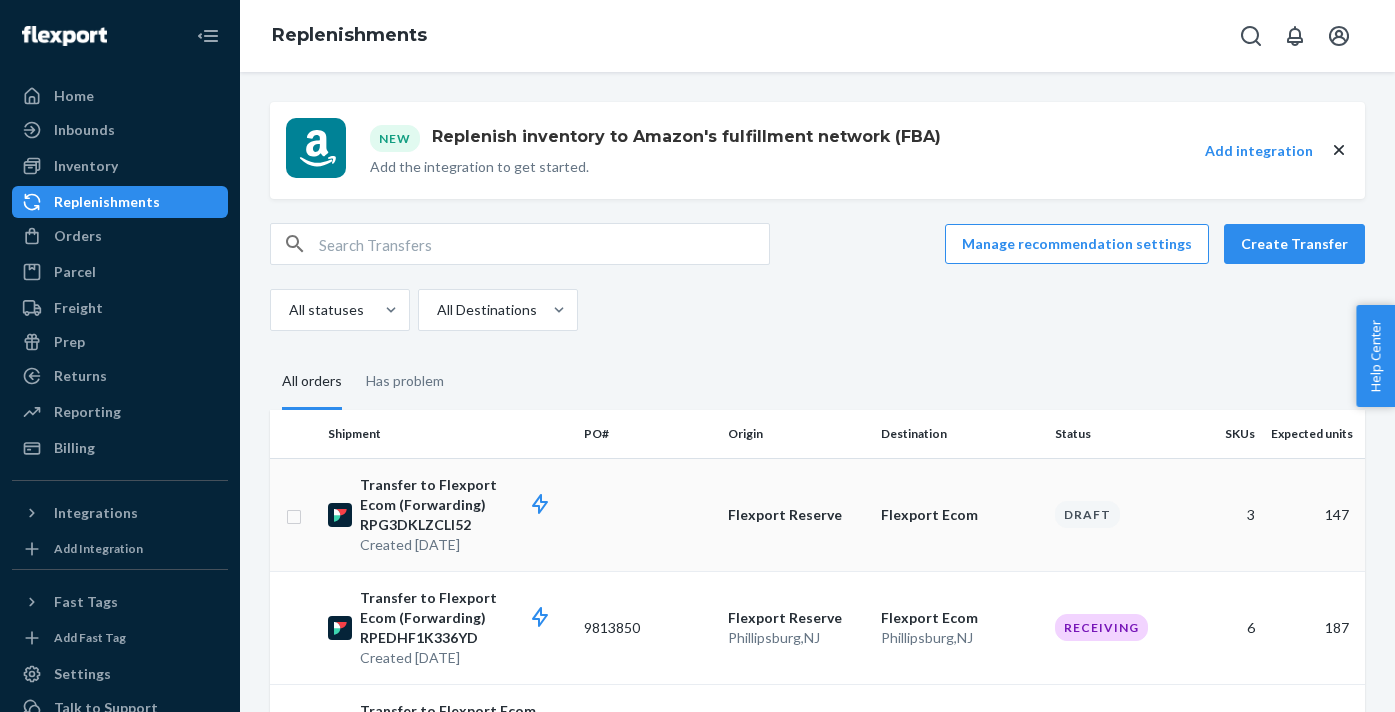 click on "Transfer to Flexport Ecom (Forwarding) RPG3DKLZCLI52" at bounding box center (464, 505) 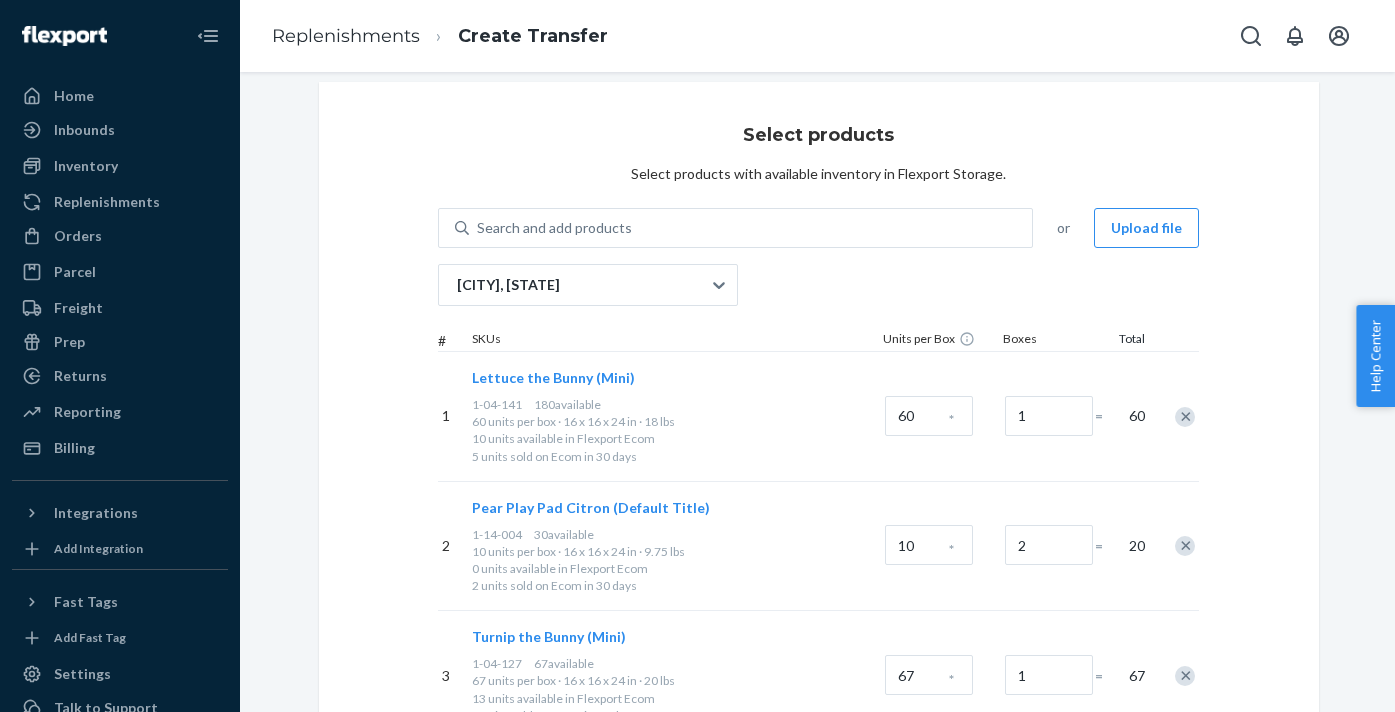 scroll, scrollTop: 0, scrollLeft: 0, axis: both 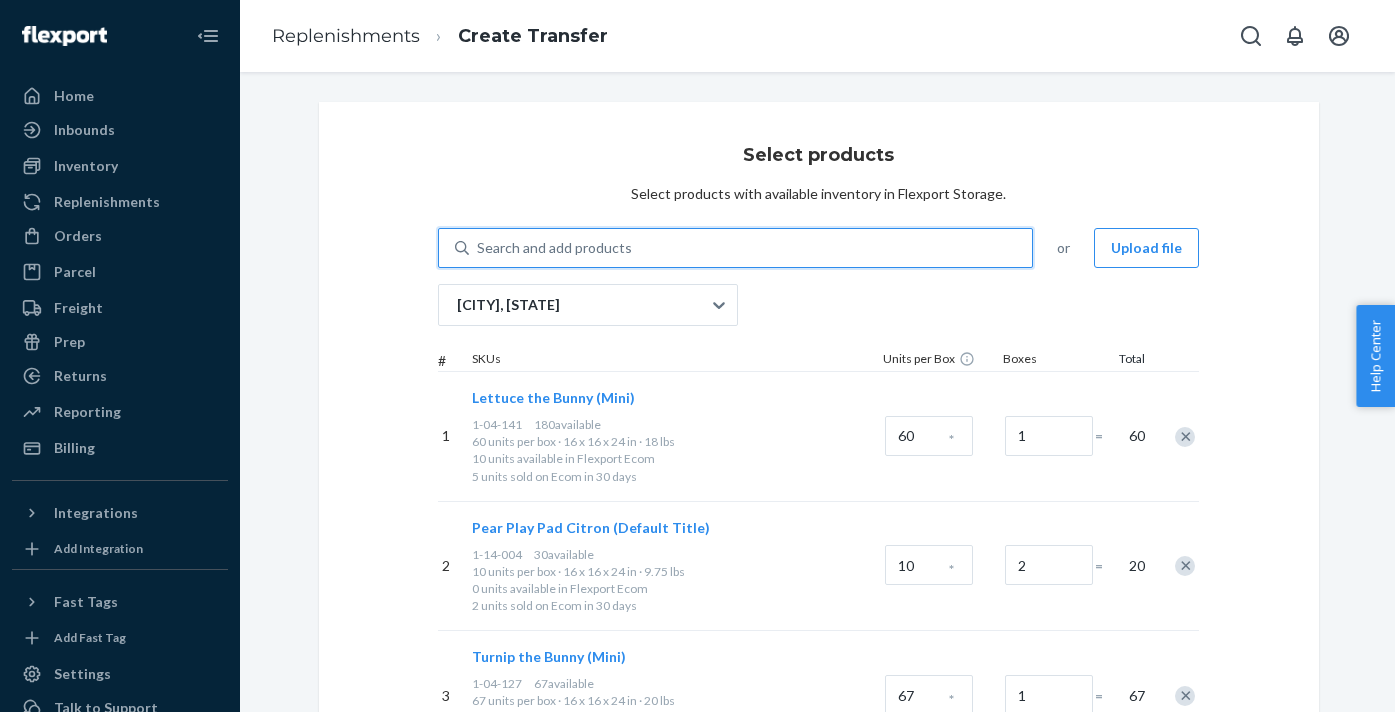 click on "Search and add products" at bounding box center (554, 248) 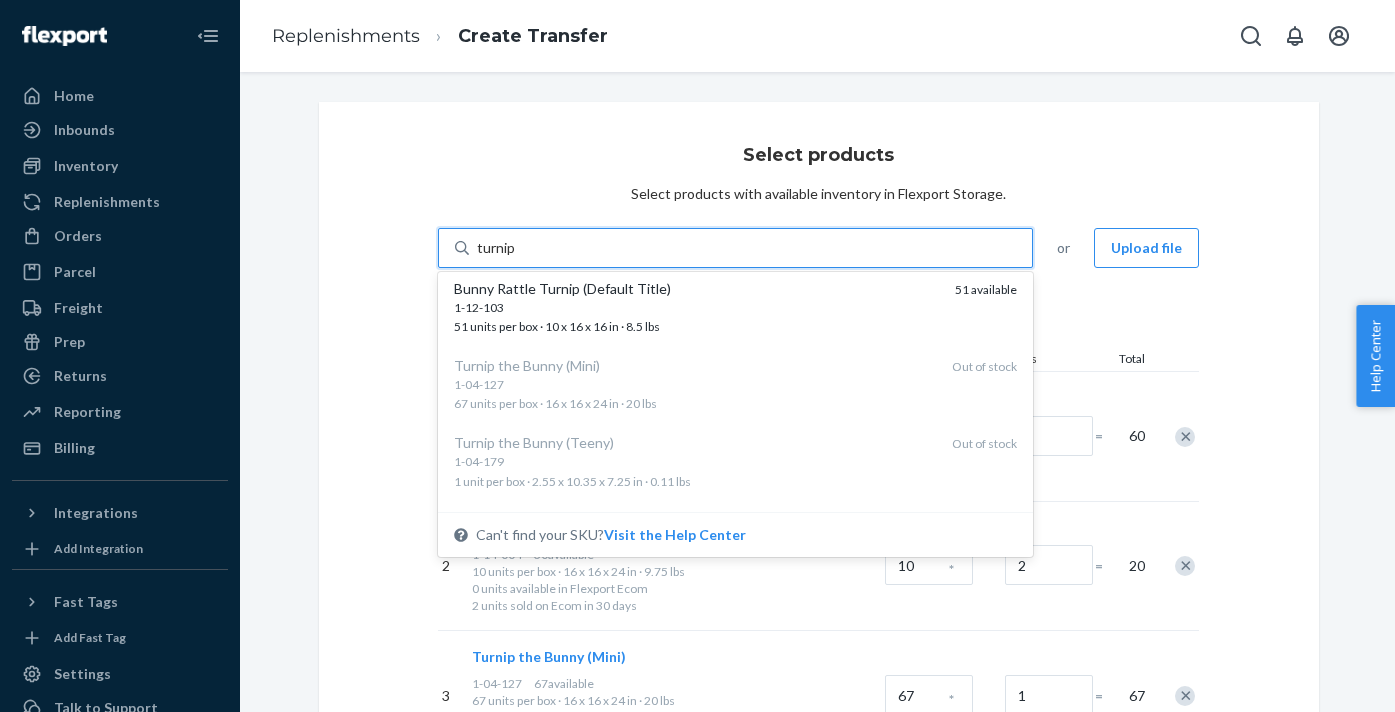 scroll, scrollTop: 0, scrollLeft: 0, axis: both 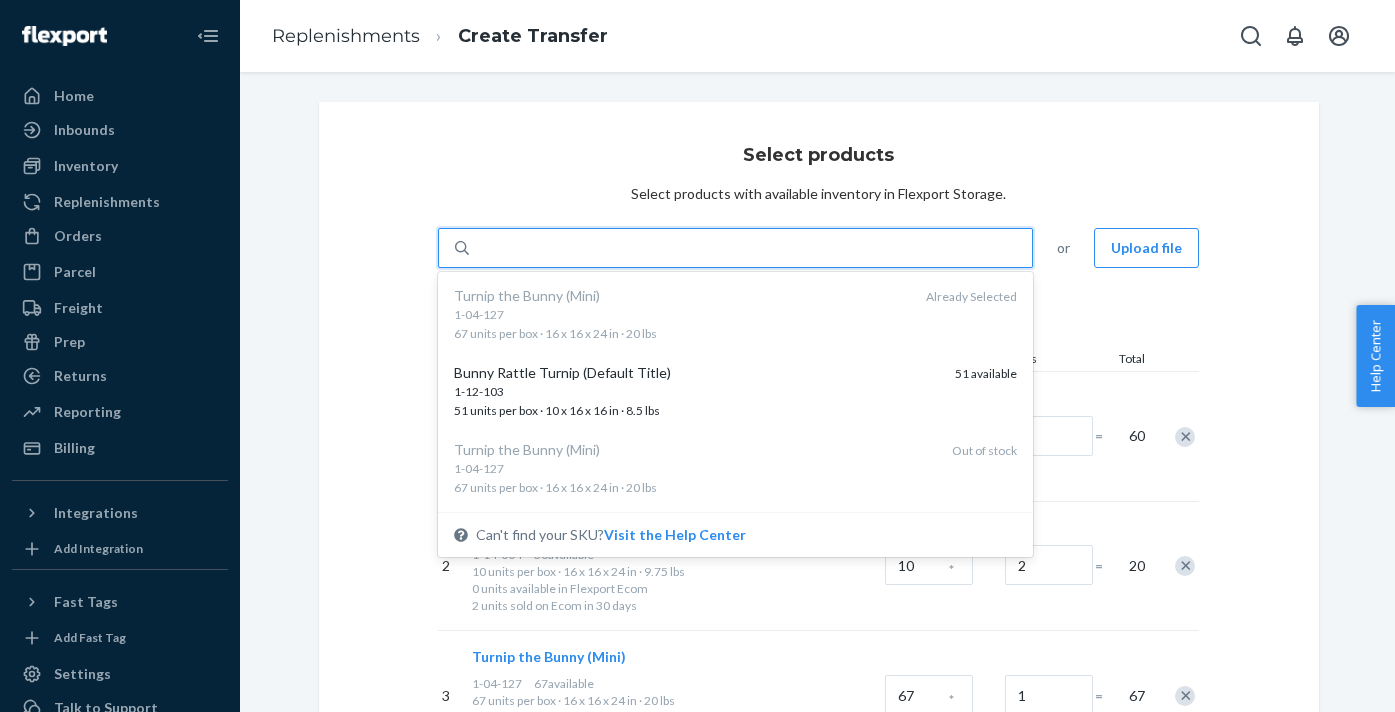 click on "turnip" at bounding box center (751, 248) 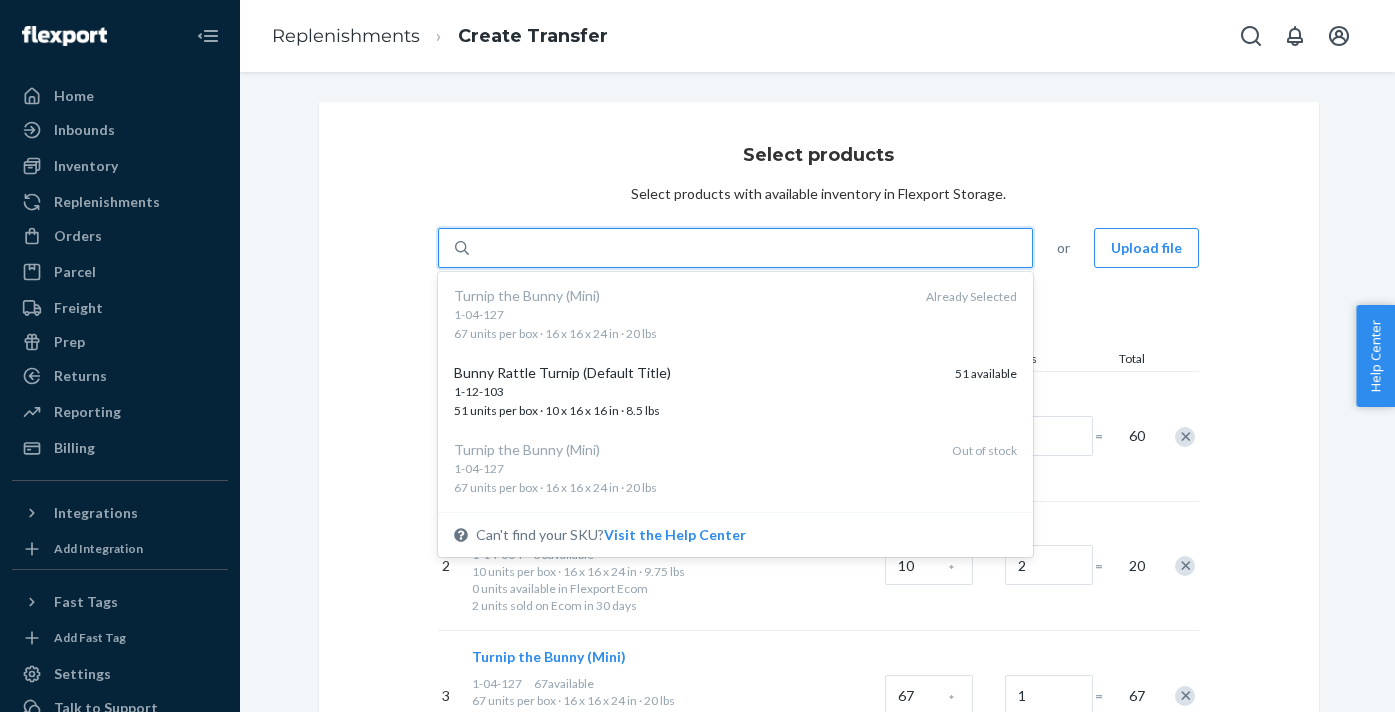 click on "option undefined focused, 2 of 8. 8 results available for search term turnip. Use Up and Down to choose options, press Enter to select the currently focused option, press Escape to exit the menu, press Tab to select the option and exit the menu. turnip Turnip the Bunny (Mini) 1-04-127 67 units per box · 16 x 16 x 24 in · 20 lbs Already Selected Bunny Rattle Turnip (Default Title) 1-12-103 51 units per box · 10 x 16 x 16 in · 8.5 lbs 51 available Turnip the Bunny (Mini) 1-04-127 67 units per box · 16 x 16 x 24 in · 20 lbs Out of stock Turnip the Bunny (Teeny) 1-04-179 1 unit per box · 2.55 x 10.35 x 7.25 in · 0.11 lbs Out of stock Bunny Rattle Turnip (Default Title) 1-12-103 51 units per box · 10 x 16 x 16 in · 8.5 lbs Out of stock Turnip the Bunny (Regular) 1-04-126 27 units per box · 16 x 16 x 24 in · 15 lbs Out of stock Turnip the Bunny (Regular) 1-04-126 27 units per box · 16 x 16 x 24 in · 15 lbs Out of stock Turnip & Marigold Flower Playmat Bundle (Default Title) 2776 Out of stock" at bounding box center (497, 248) 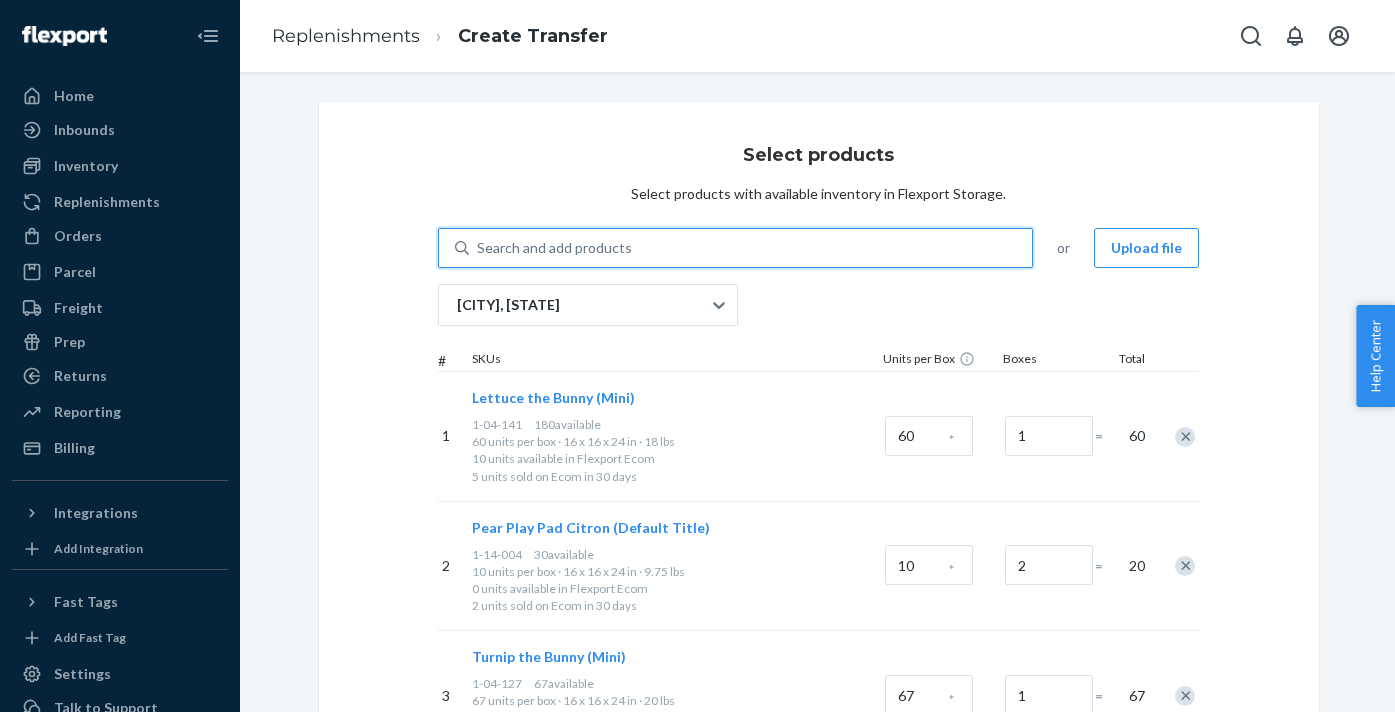 click on "Search and add products" at bounding box center (554, 248) 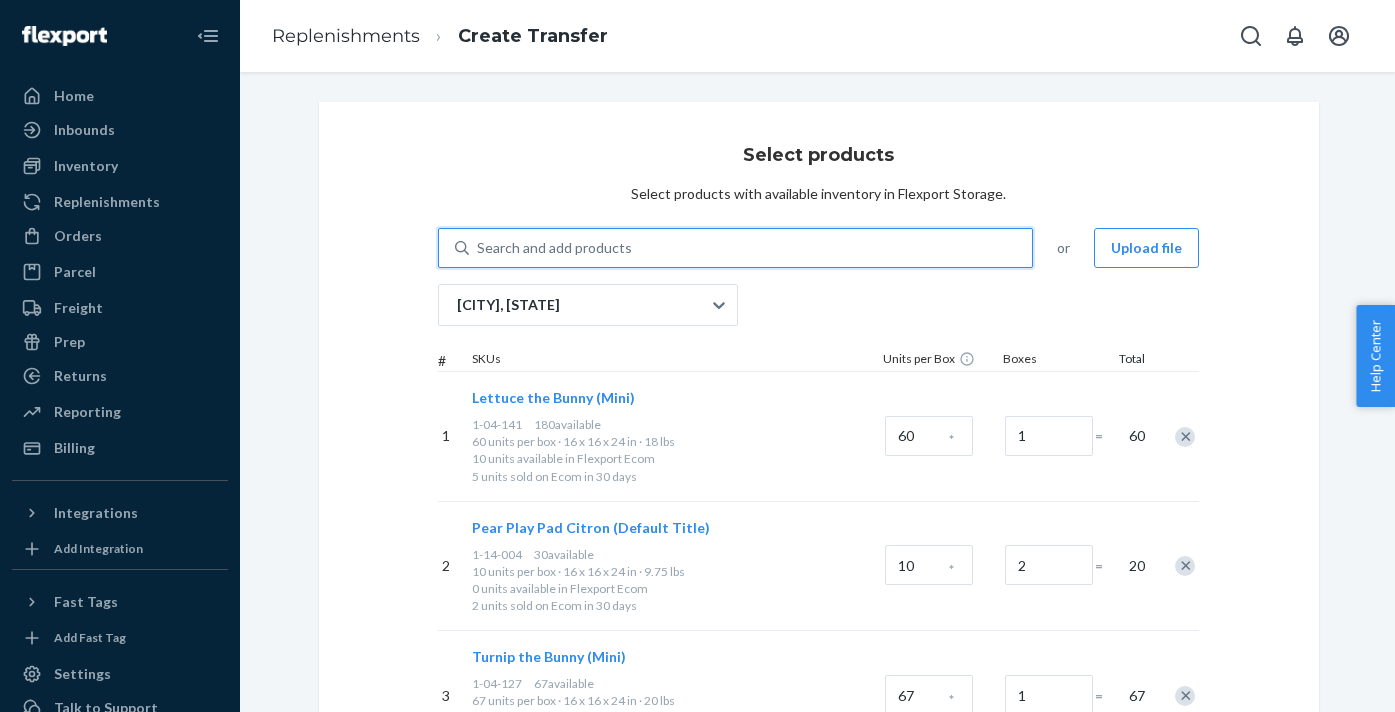 click on "0 results available. Select is focused ,type to refine list, press Down to open the menu,  Search and add products" at bounding box center (478, 248) 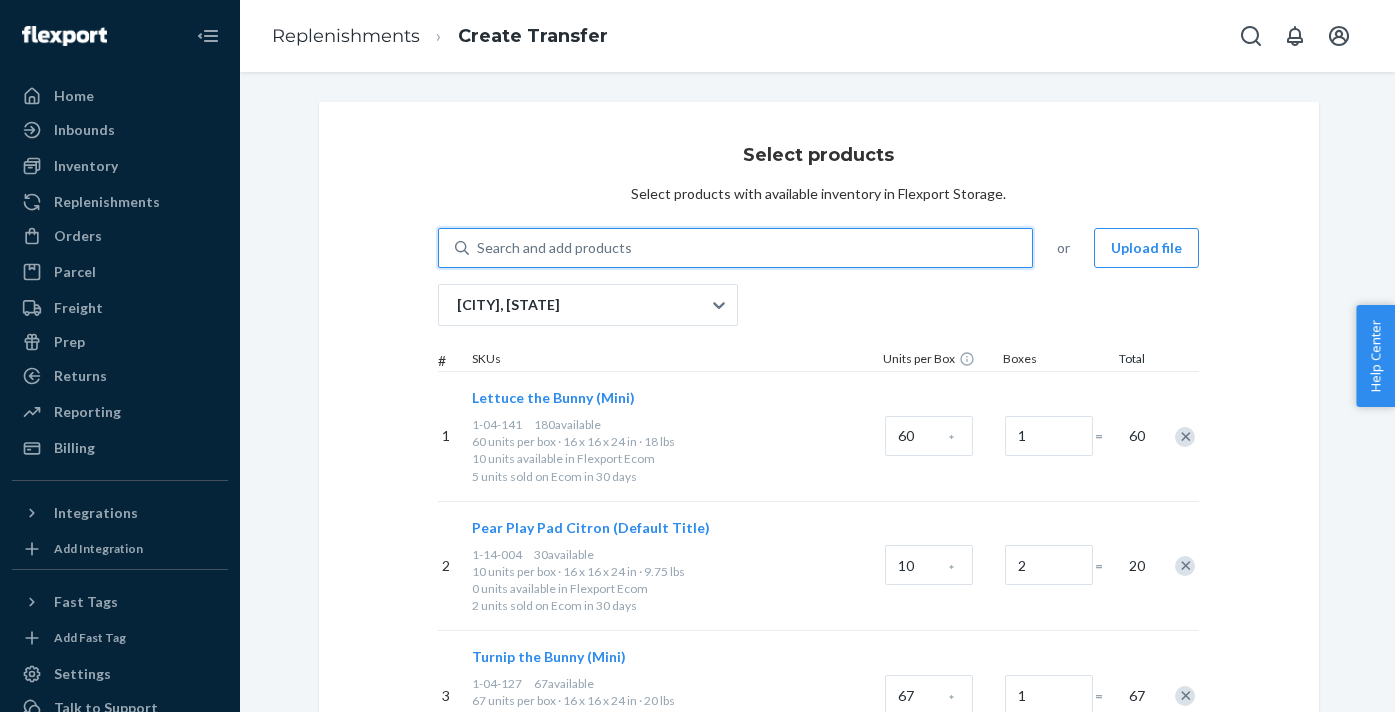click on "Select products Select products with available inventory in Flexport Storage.       0 results available. Use Up and Down to choose options, press Enter to select the currently focused option, press Escape to exit the menu, press Tab to select the option and exit the menu. Search and add products or Upload file [CITY], NJ # SKUs Units per Box Boxes Total 1   Lettuce the Bunny (Mini) 1-04-141 180  available   60 units per box · 16 x 16 x 24 in · 18 lbs 10 units available in Flexport Ecom 5 units sold on Ecom in 30 days 60 * 1 = 60 2   Pear Play Pad Citron (Default Title) 1-14-004 30  available   10 units per box · 16 x 16 x 24 in · 9.75 lbs 0 units available in Flexport Ecom 2 units sold on Ecom in 30 days 10 * 2 = 20 3   Turnip the Bunny (Mini) 1-04-127 67  available   67 units per box · 16 x 16 x 24 in · 20 lbs 13 units available in Flexport Ecom 6 units sold on Ecom in 30 days 67 * 1 = 67" at bounding box center [819, 451] 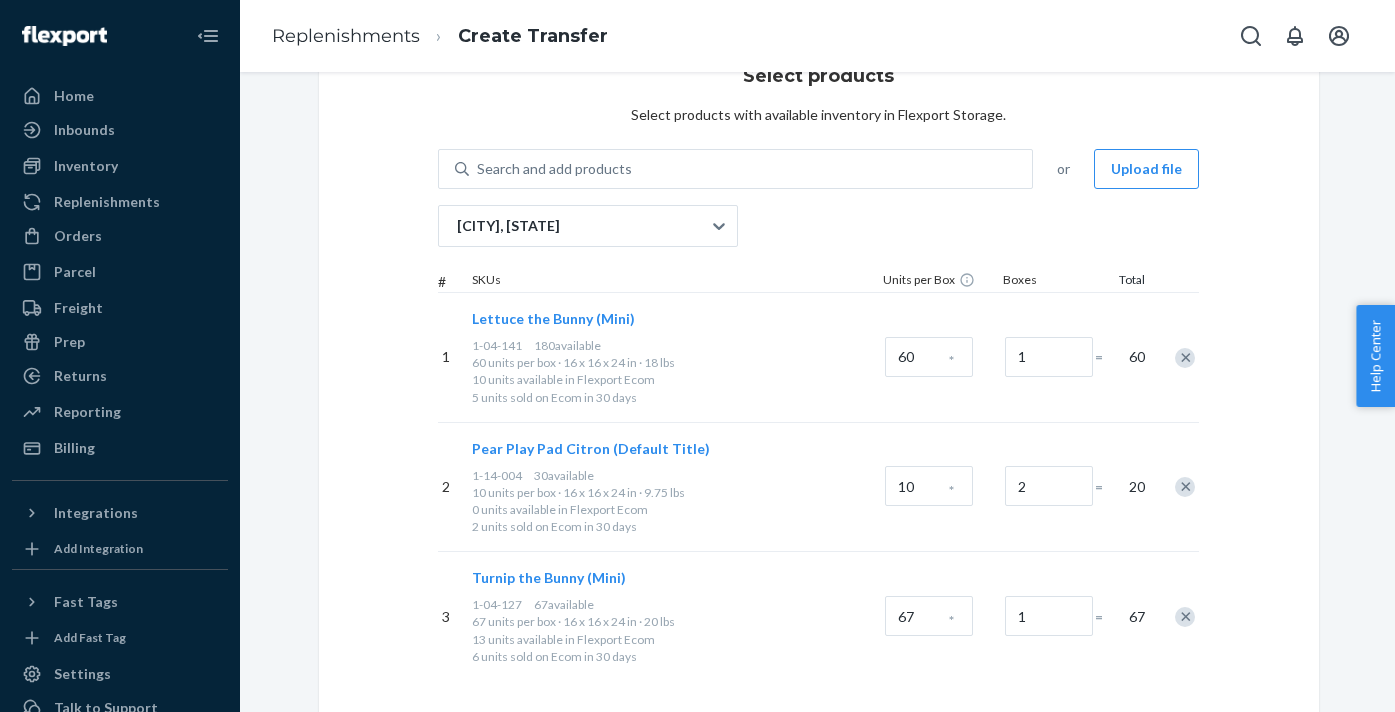 scroll, scrollTop: 83, scrollLeft: 0, axis: vertical 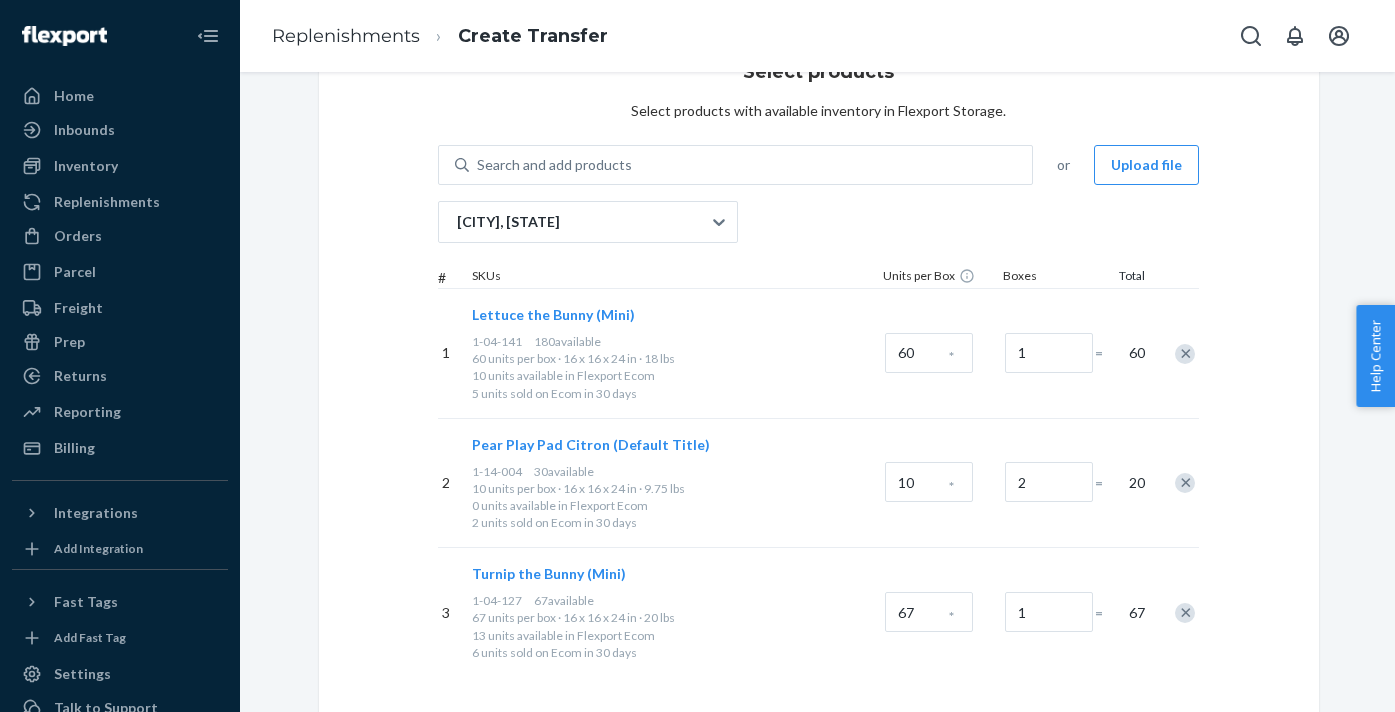 click at bounding box center (1185, 354) 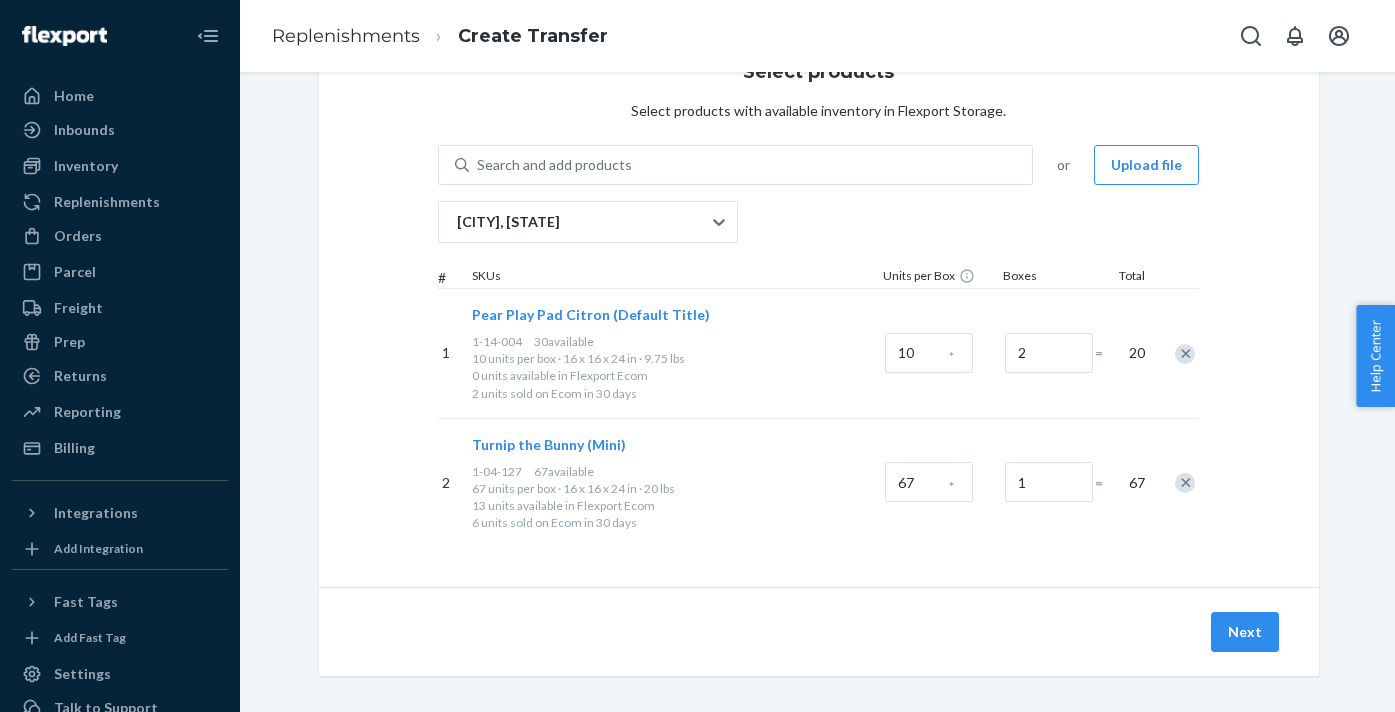 click at bounding box center [1185, 354] 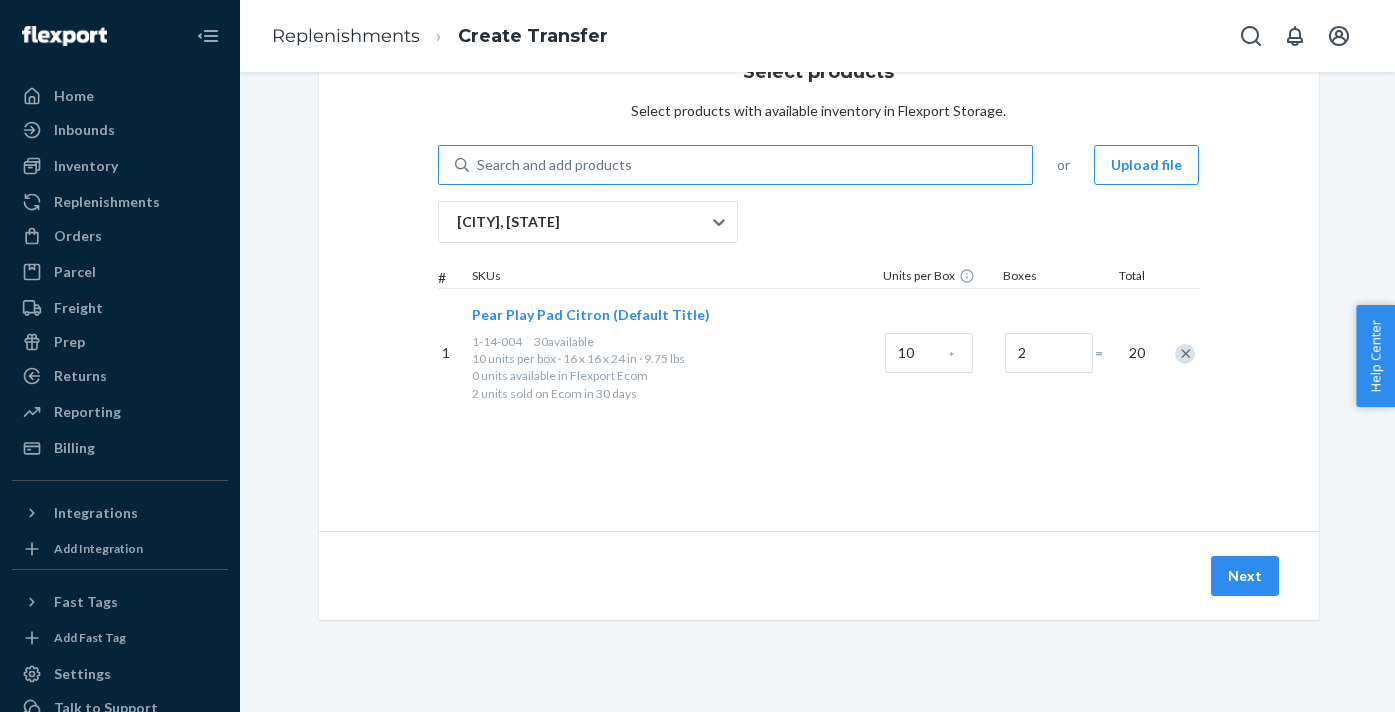click on "Search and add products" at bounding box center (554, 165) 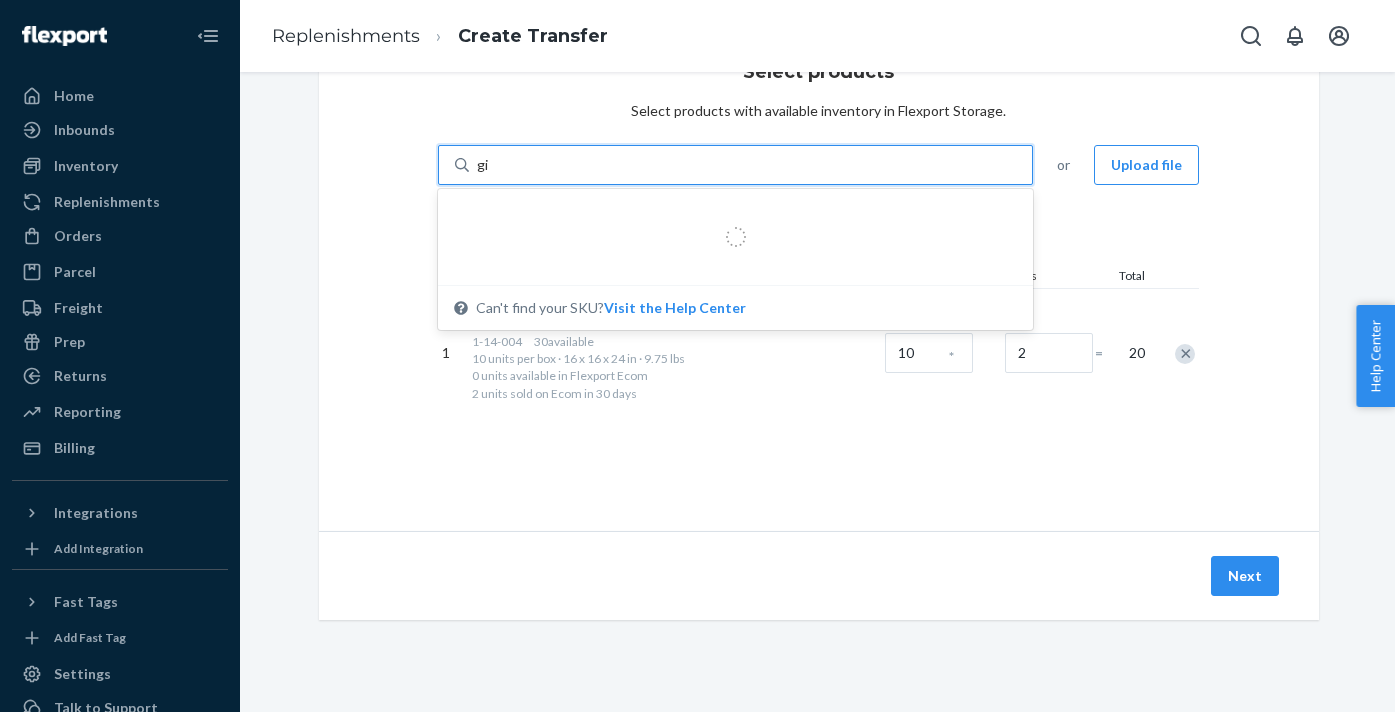 type on "gia" 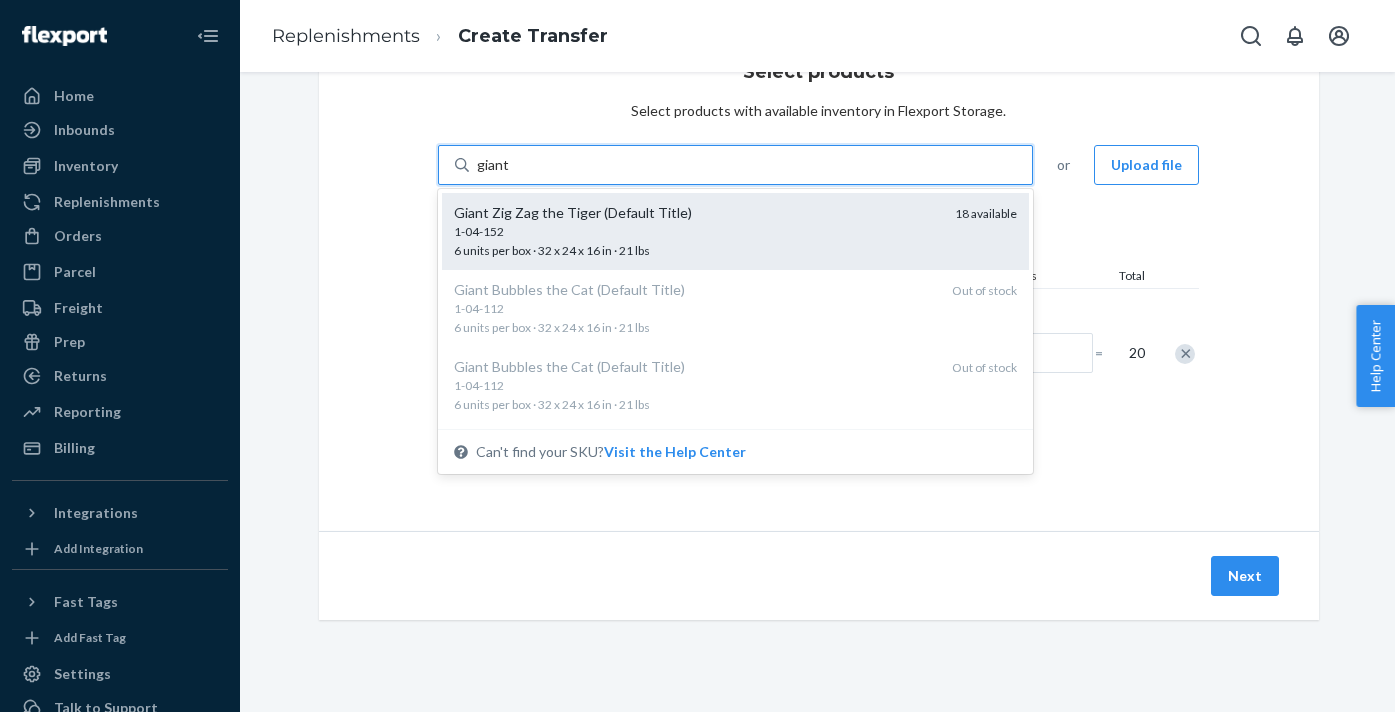 click on "1-04-152" at bounding box center (697, 231) 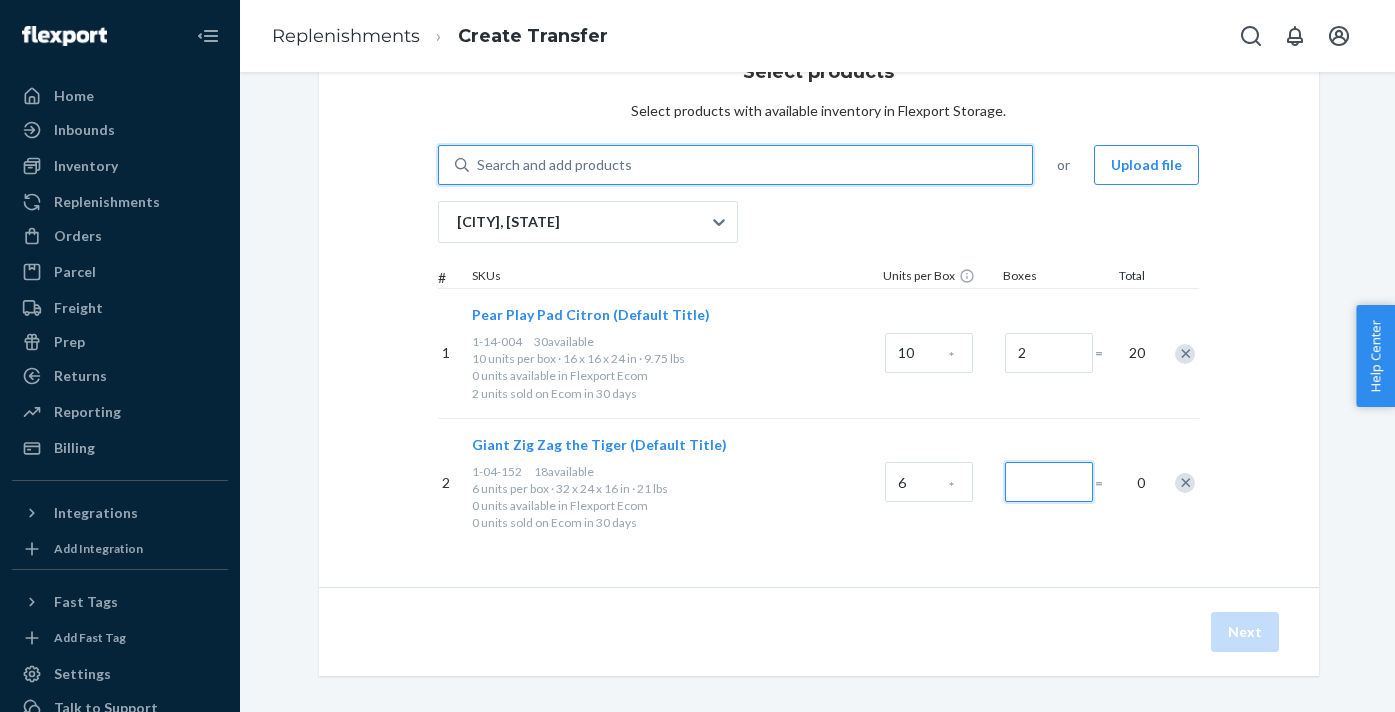 click at bounding box center [1049, 353] 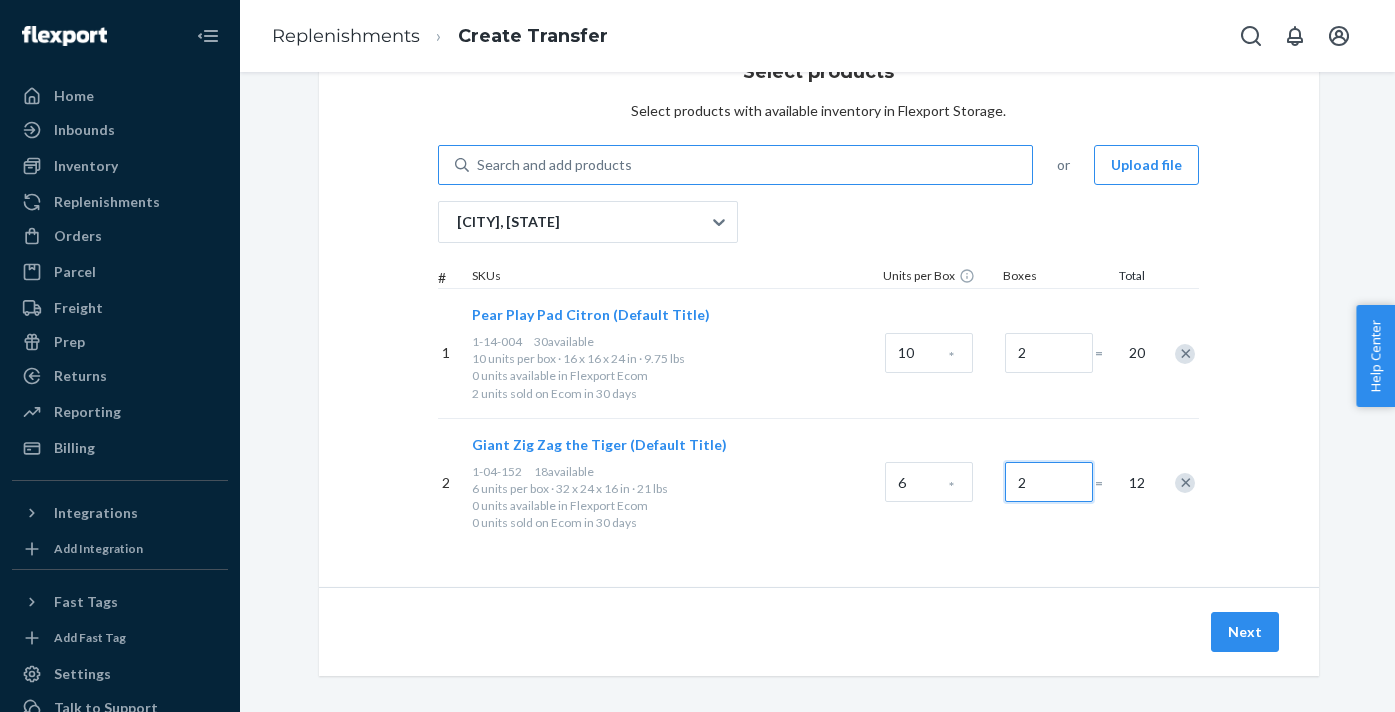type on "2" 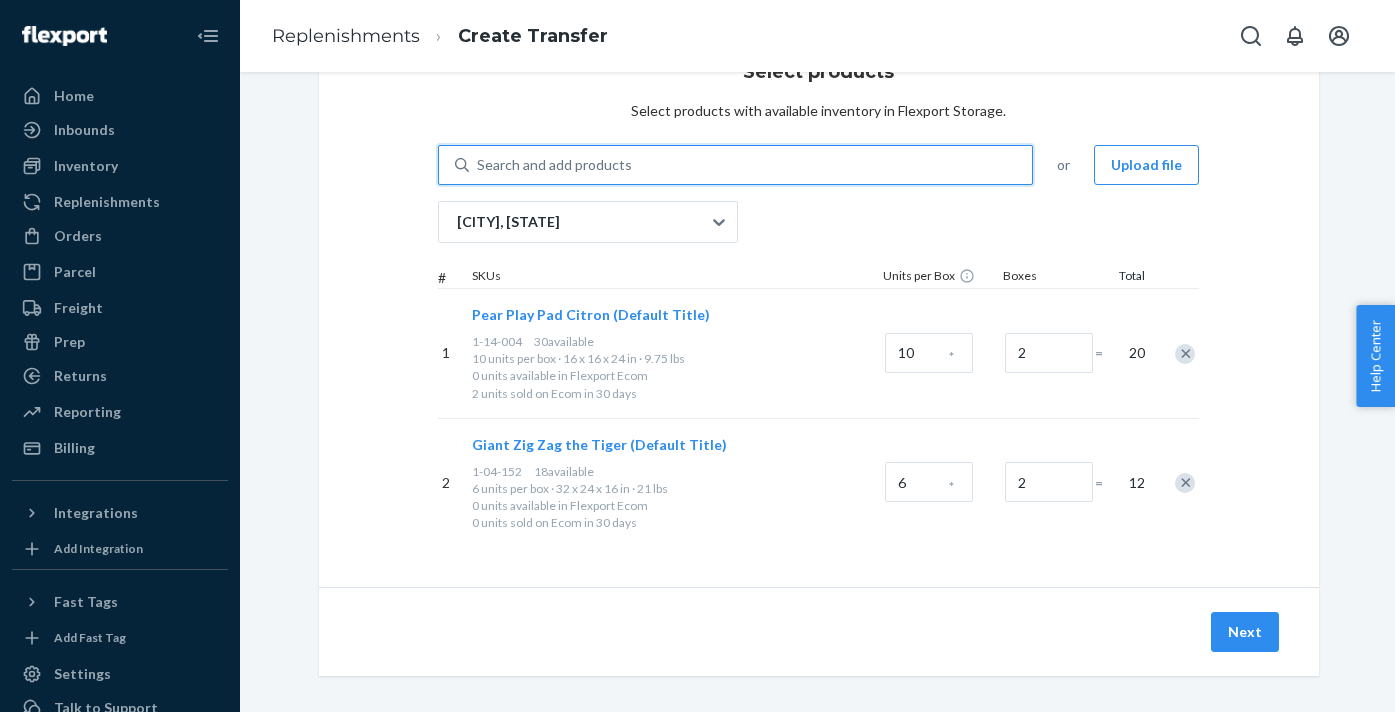 click on "Search and add products" at bounding box center [554, 165] 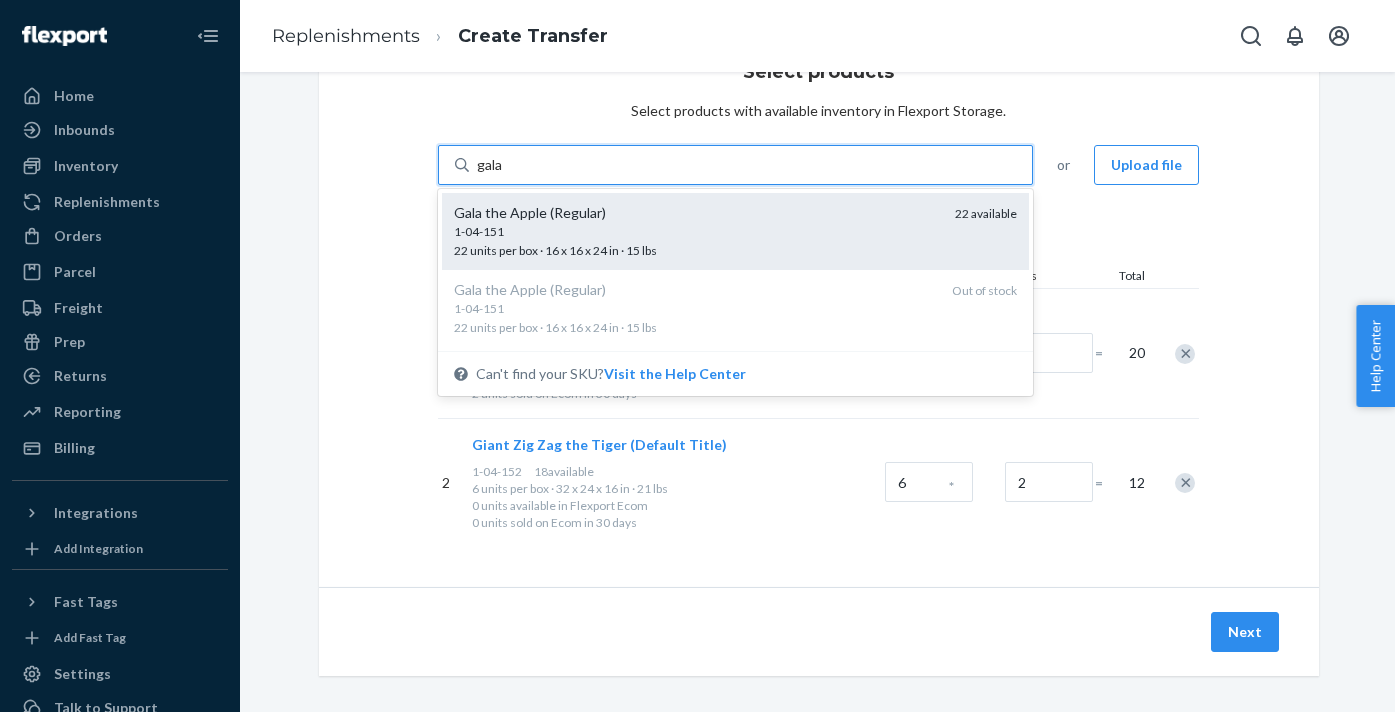 click on "1-04-151" at bounding box center [697, 231] 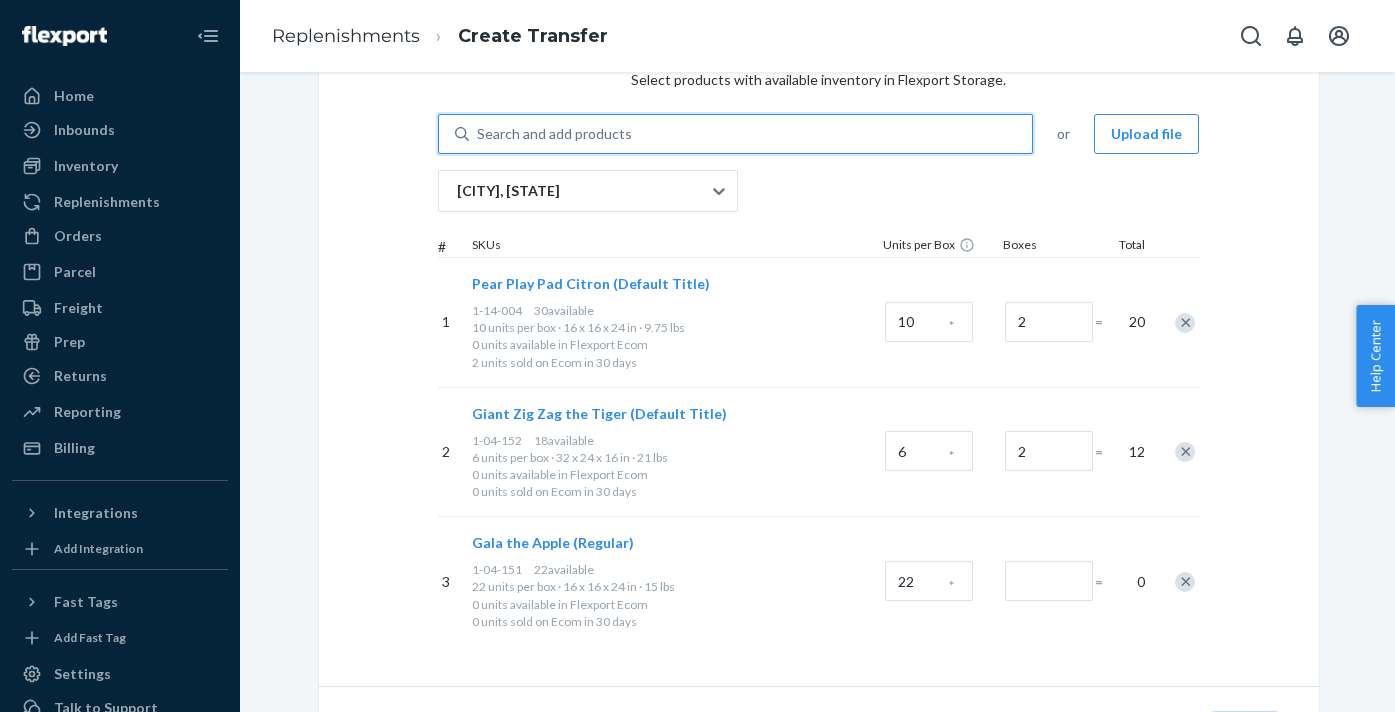 scroll, scrollTop: 131, scrollLeft: 0, axis: vertical 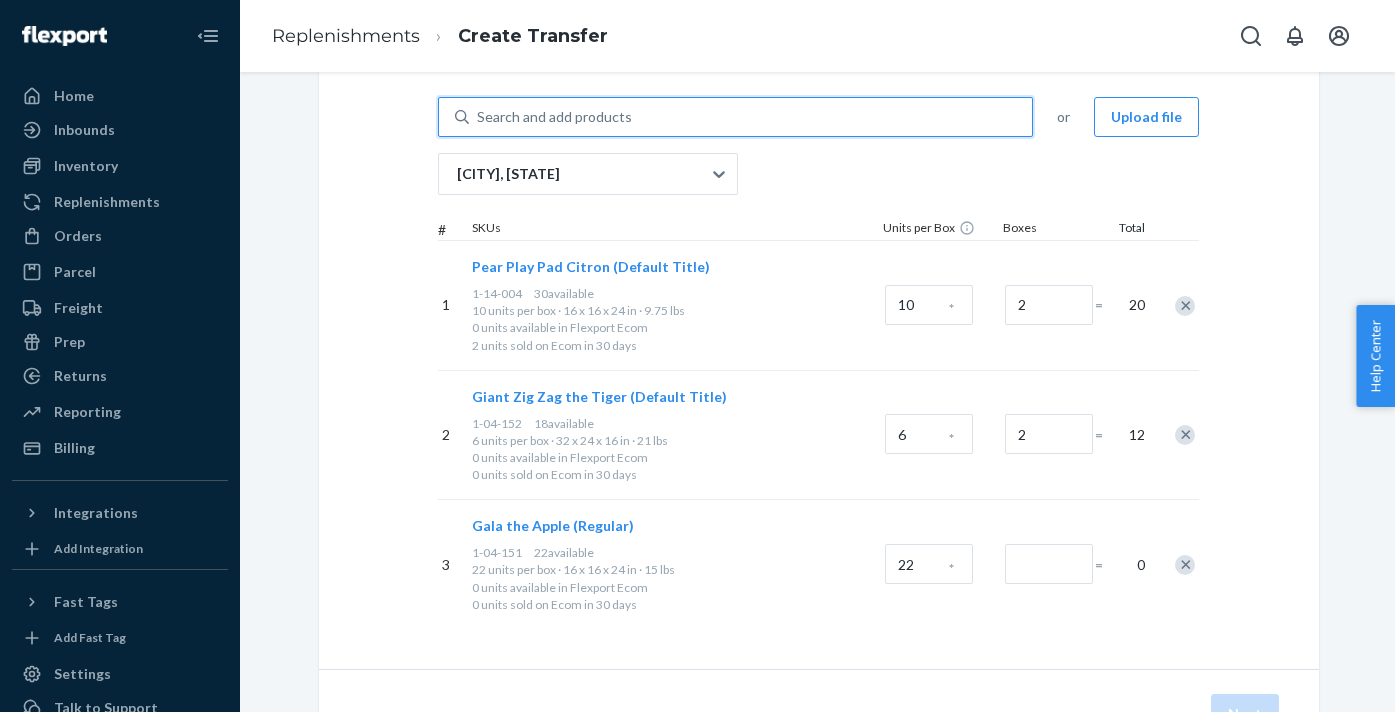 click on "Search and add products" at bounding box center (554, 117) 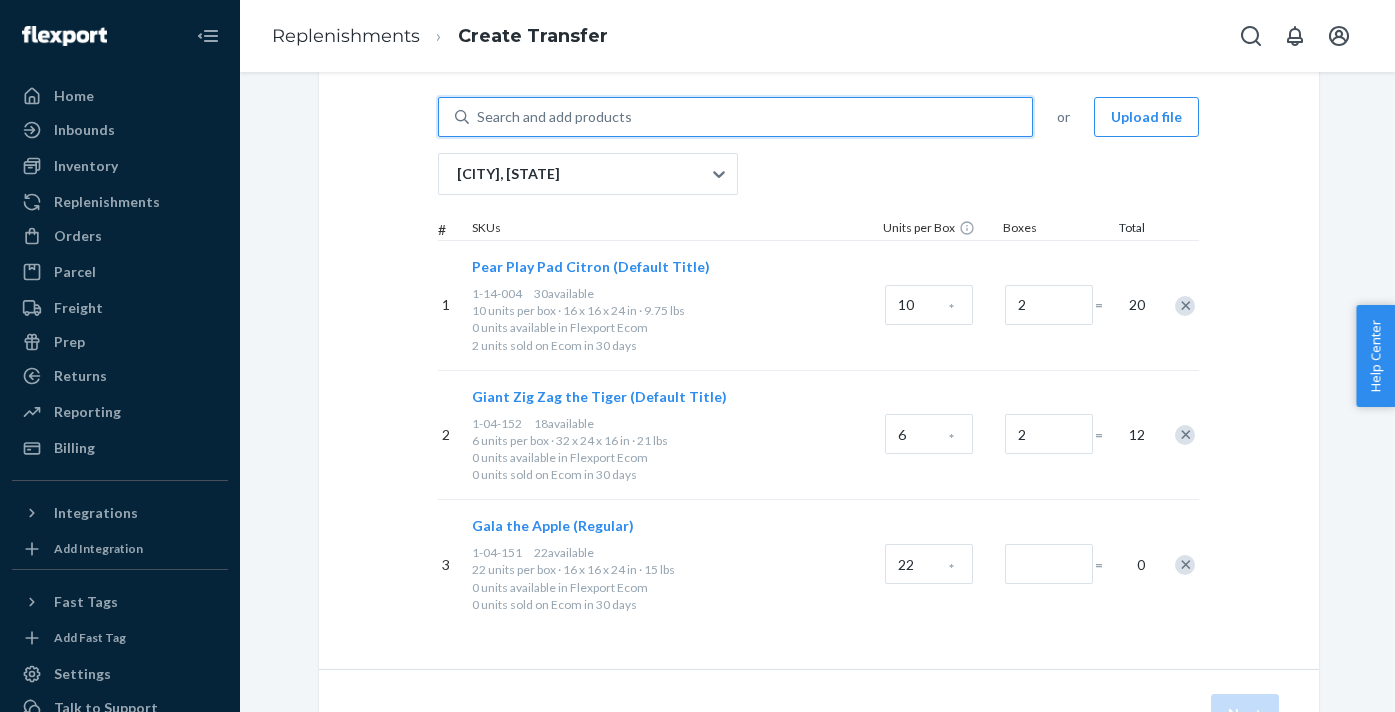 click on "0 results available. Use Up and Down to choose options, press Enter to select the currently focused option, press Escape to exit the menu, press Tab to select the option and exit the menu. Search and add products" at bounding box center [478, 117] 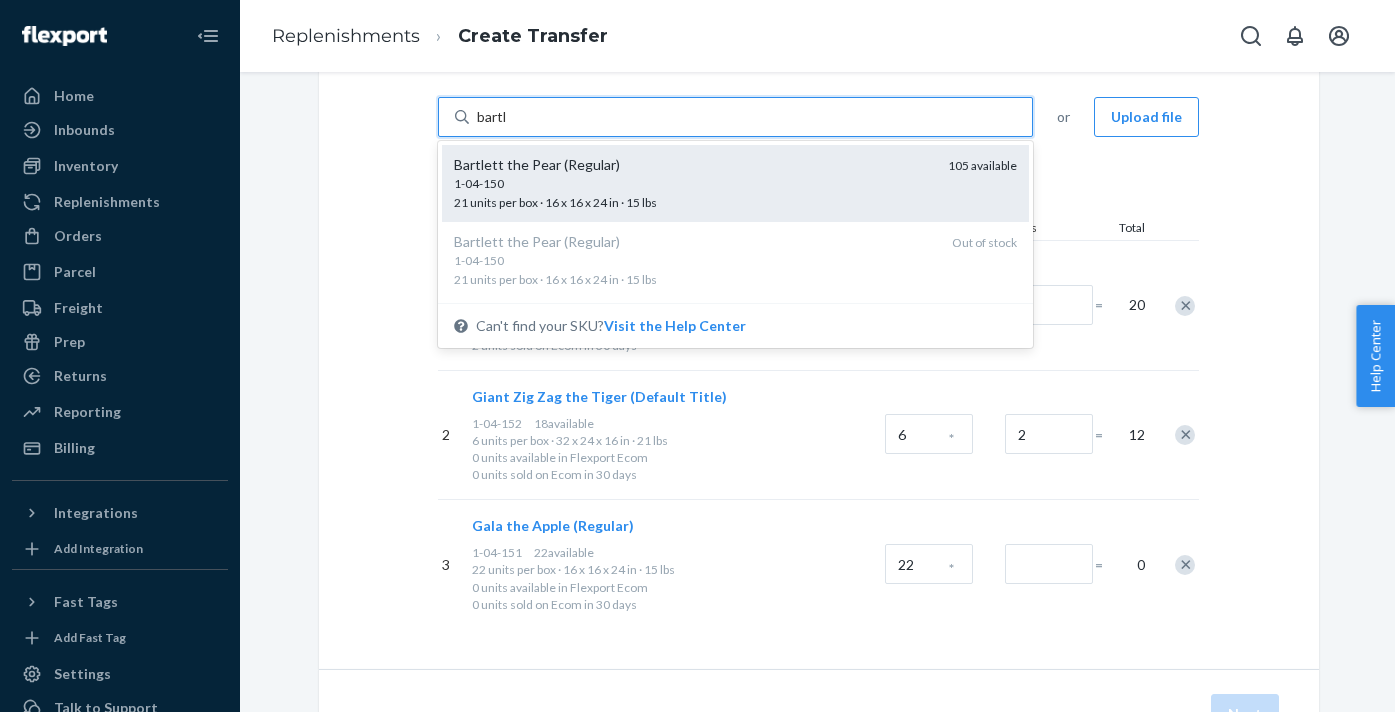 click on "1-04-150" at bounding box center [693, 183] 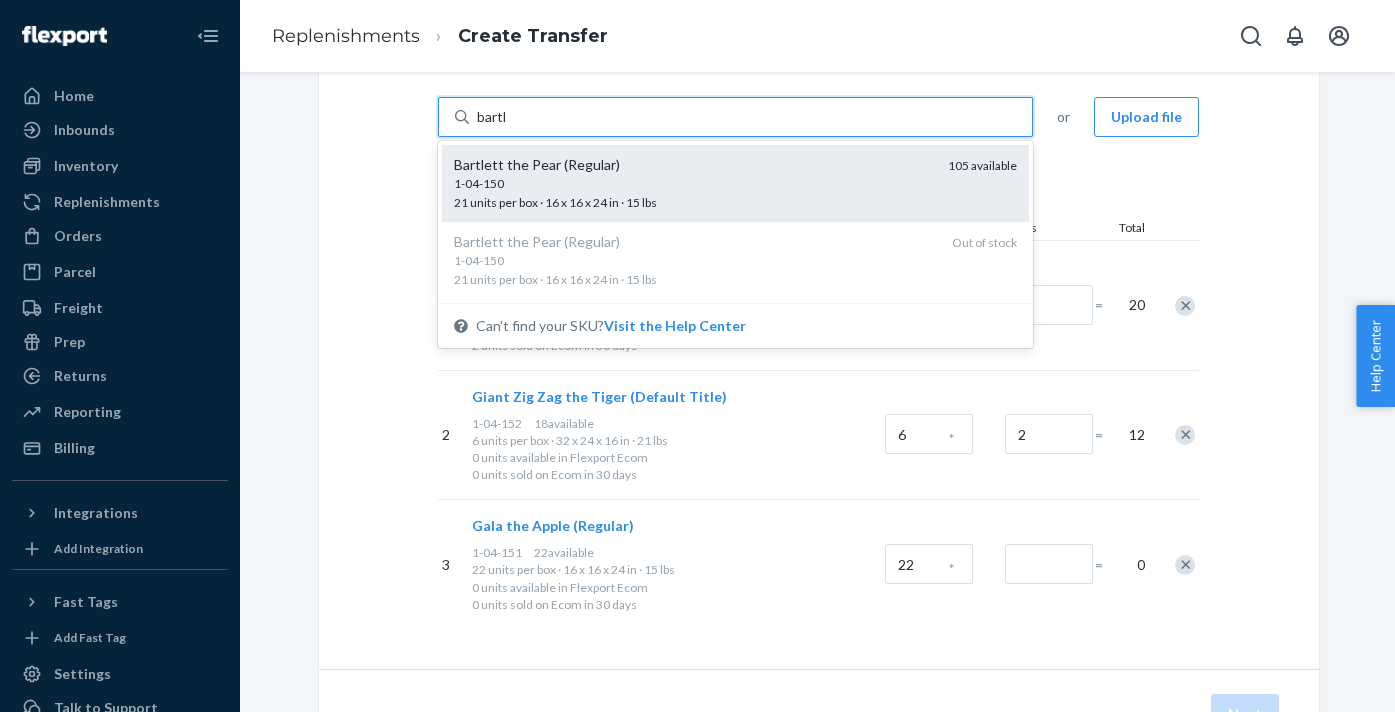 click on "bartl" at bounding box center (492, 117) 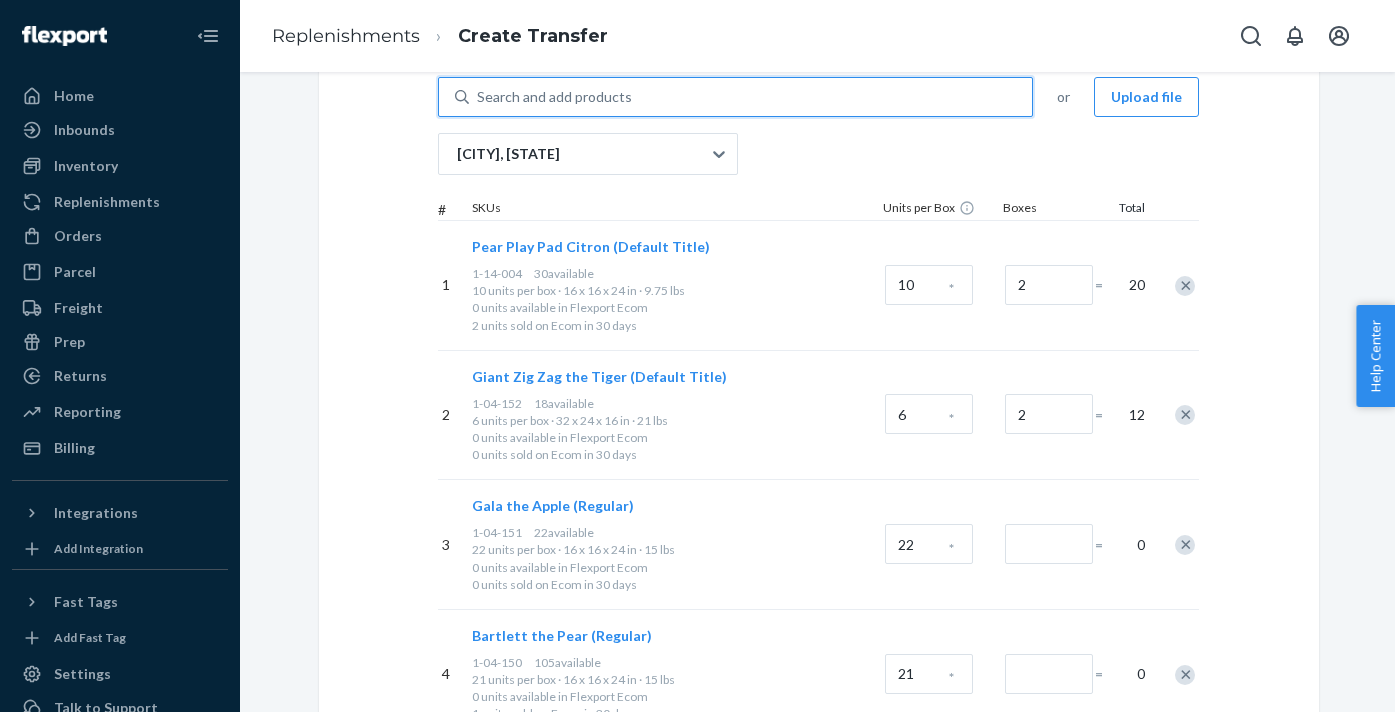 scroll, scrollTop: 133, scrollLeft: 0, axis: vertical 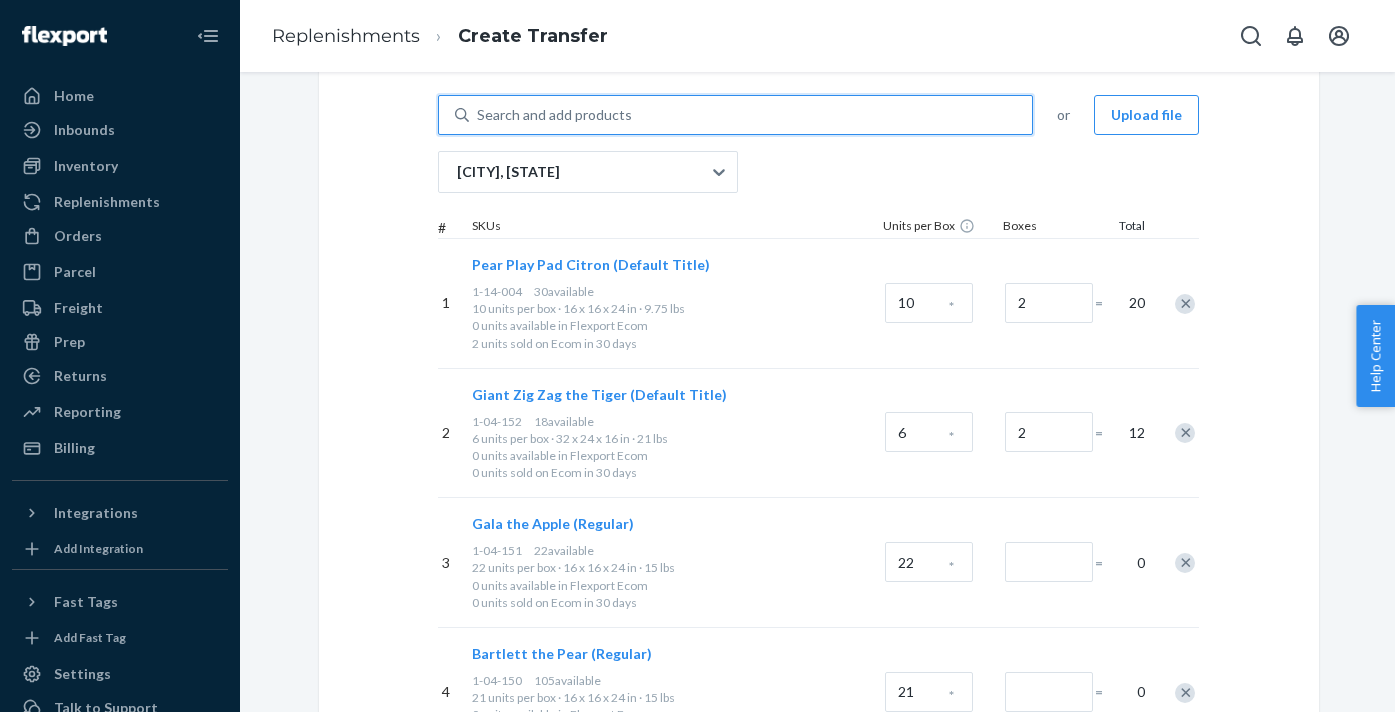 click on "Search and add products" at bounding box center [554, 115] 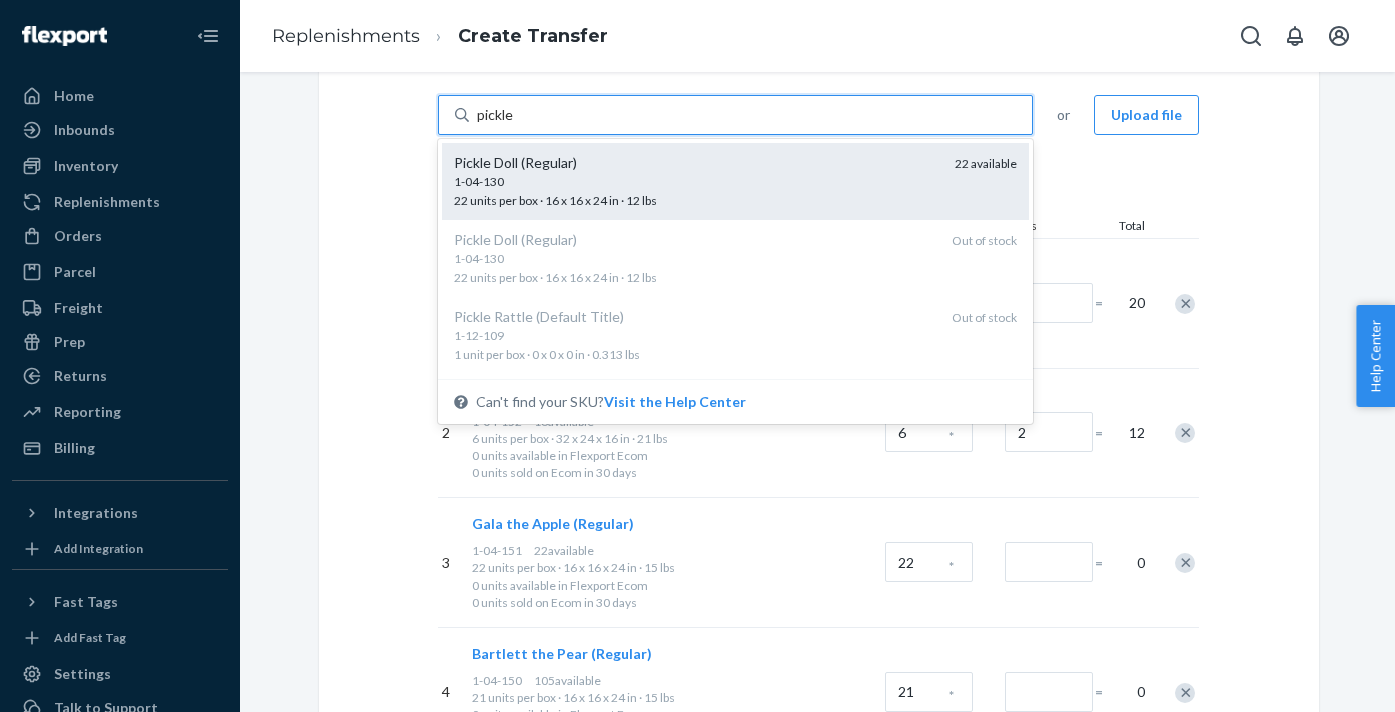 click on "1-04-130 22 units per box · 16 x 16 x 24 in · 12 lbs" at bounding box center (697, 190) 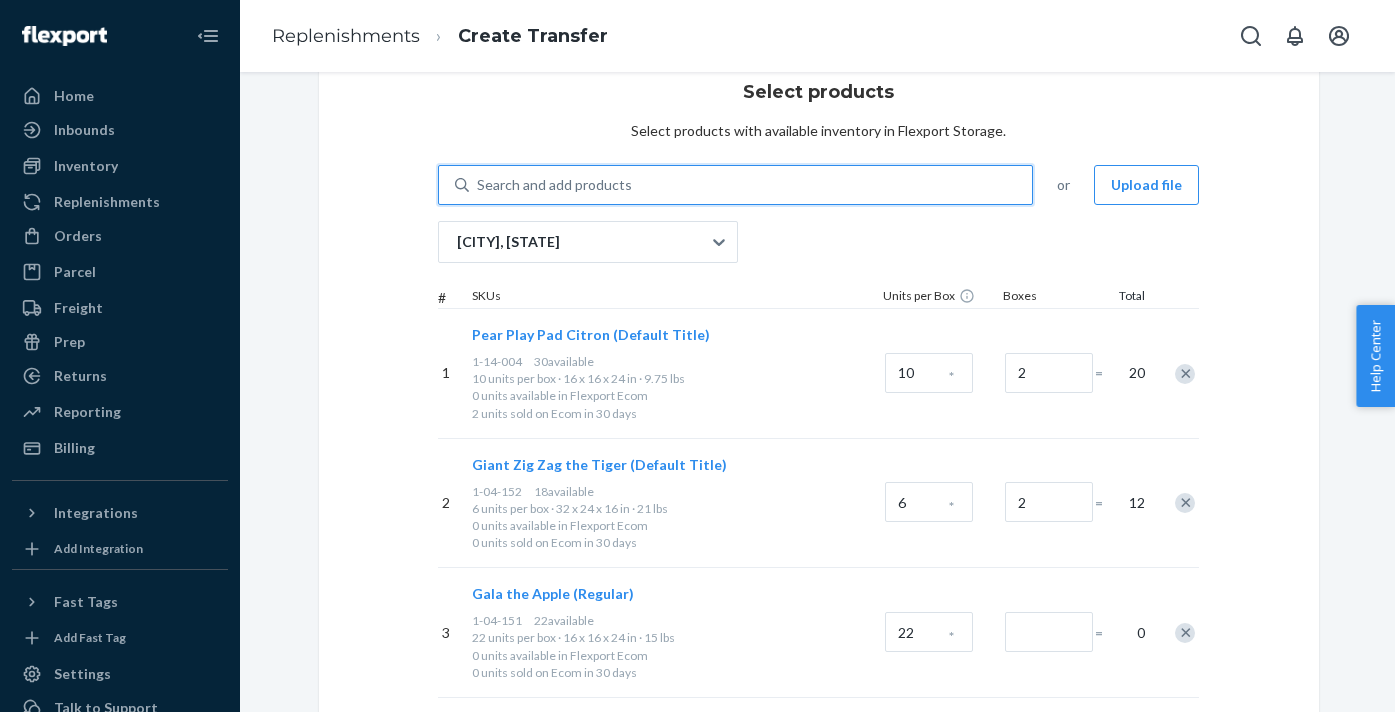 scroll, scrollTop: 0, scrollLeft: 0, axis: both 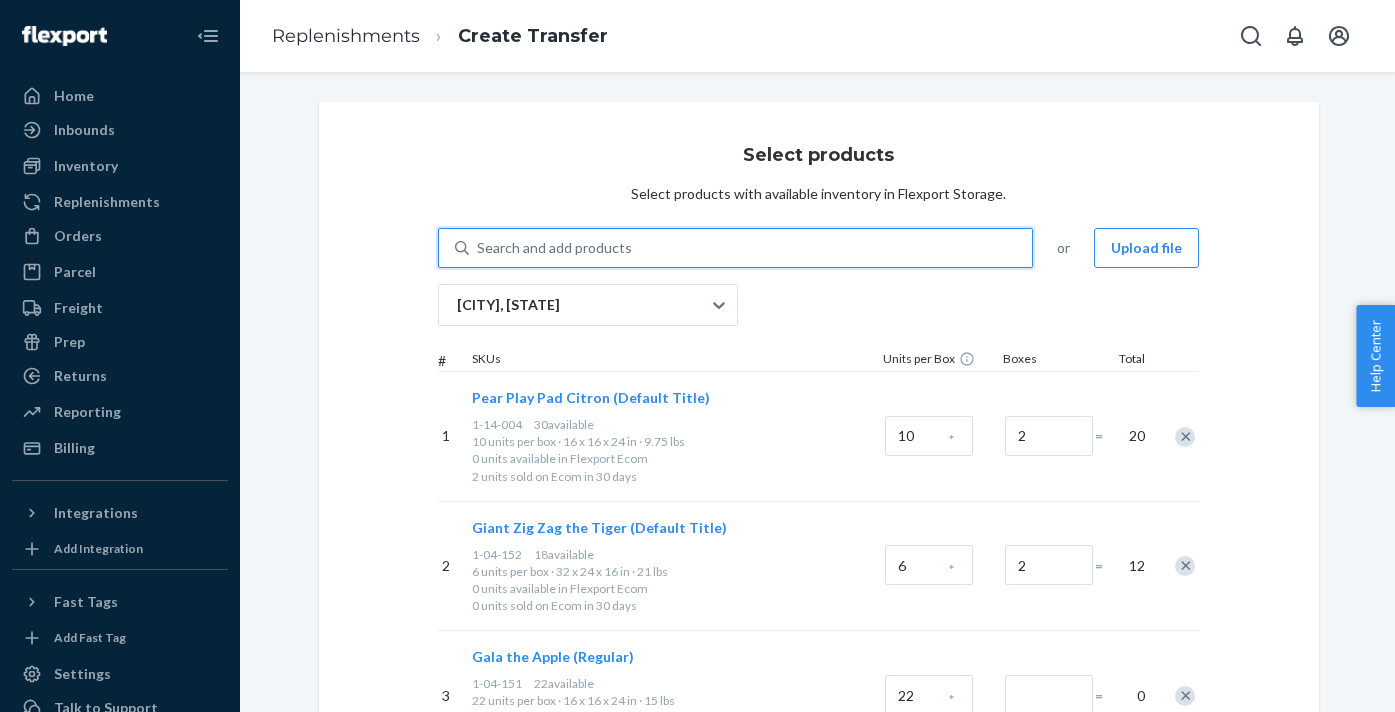 click on "Search and add products" at bounding box center [554, 248] 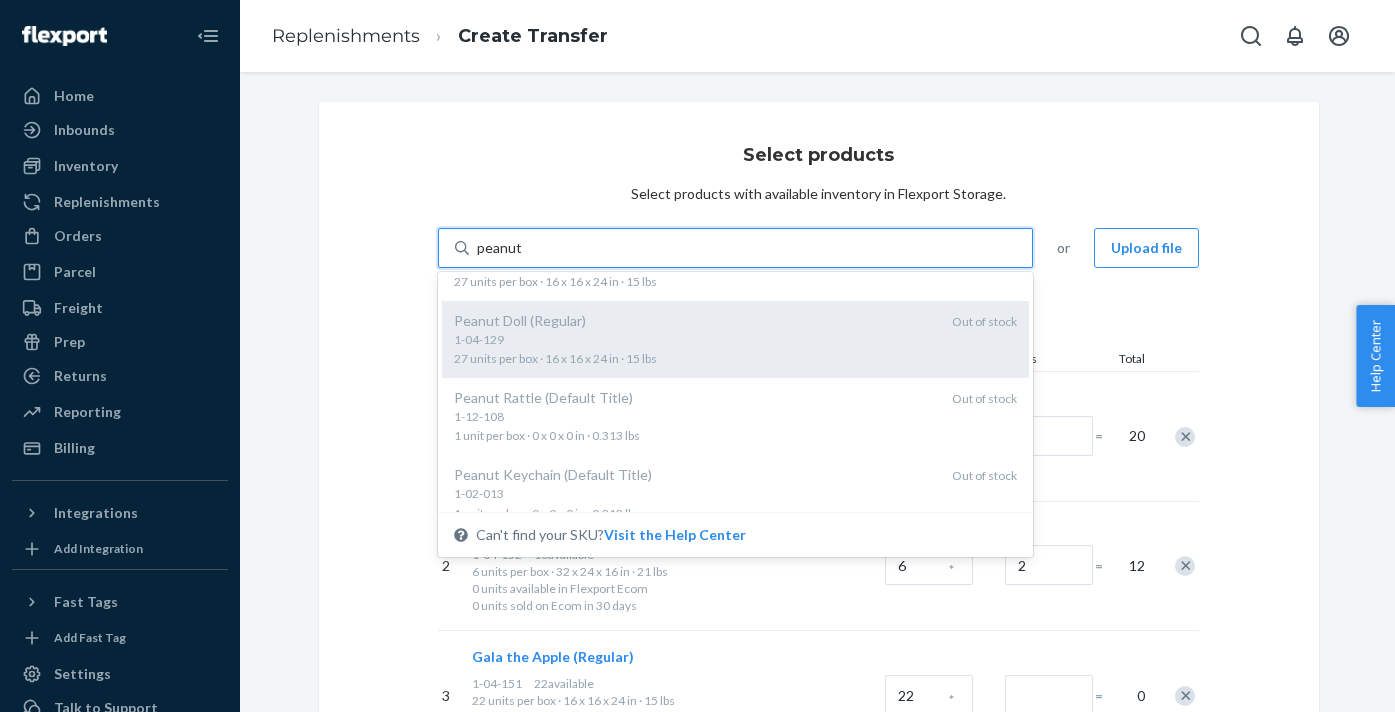 scroll, scrollTop: 77, scrollLeft: 0, axis: vertical 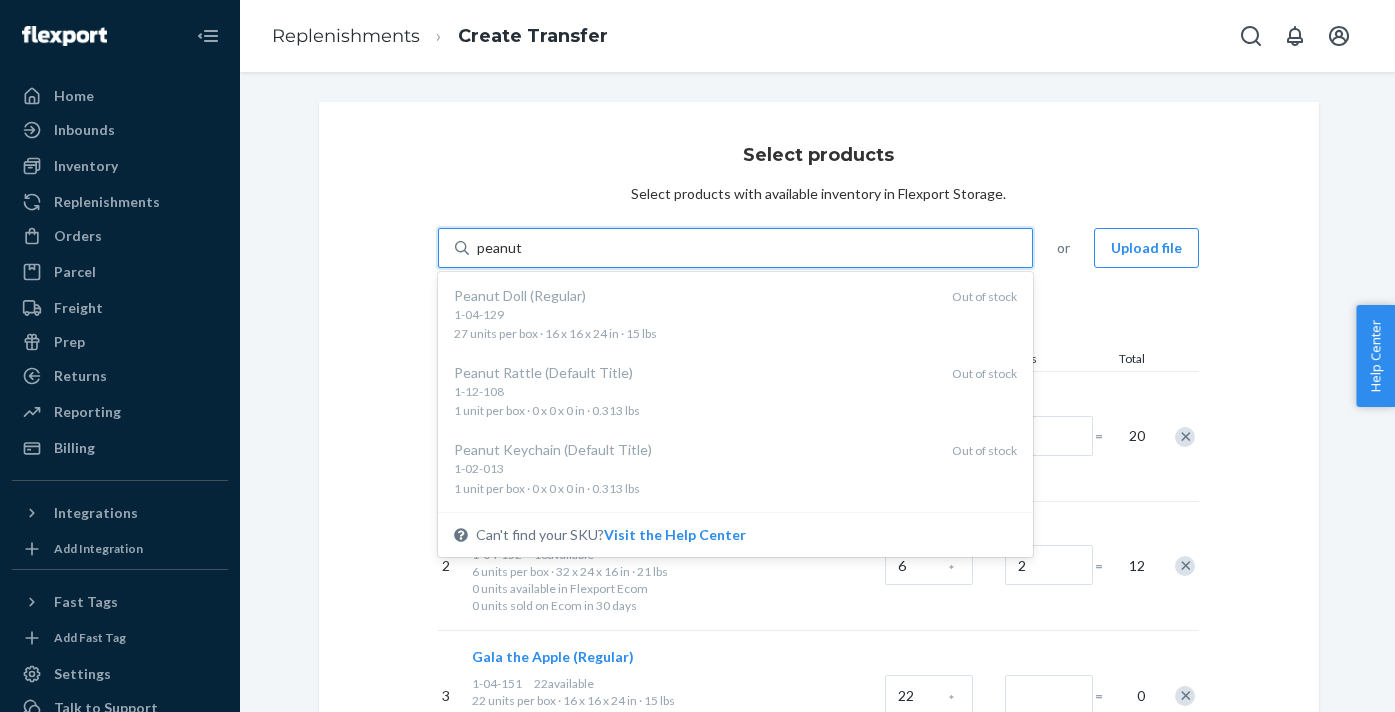 type on "peanut" 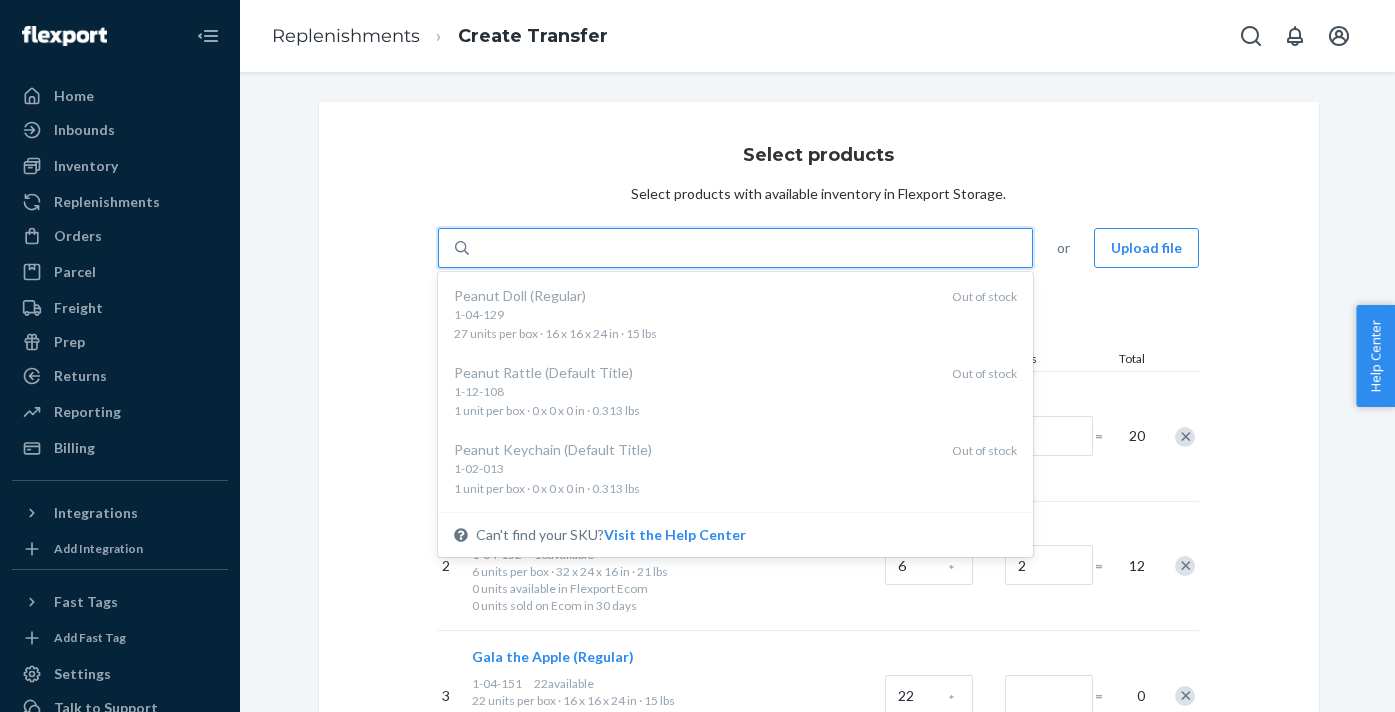 click on "Phillipsburg, [STATE] # SKUs Units per Box Boxes Total 1 Pear Play Pad Citron (Default Title) 1-14-004 30 available 10 units per box · 16 x 16 x 24 in · 9.75 lbs 0 units available in Flexport Ecom 2 units sold on Ecom in 30 days 10 * 2 = 20 2 18 6" at bounding box center [819, 580] 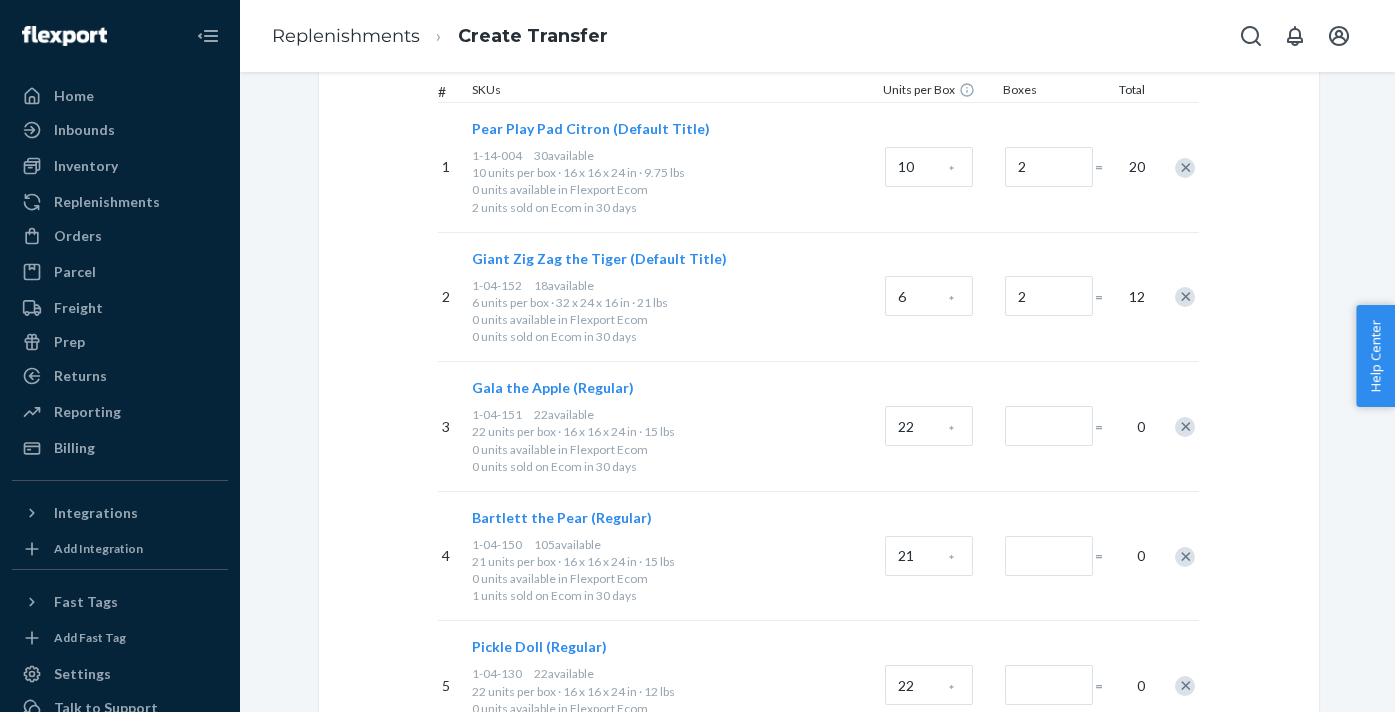 scroll, scrollTop: 436, scrollLeft: 0, axis: vertical 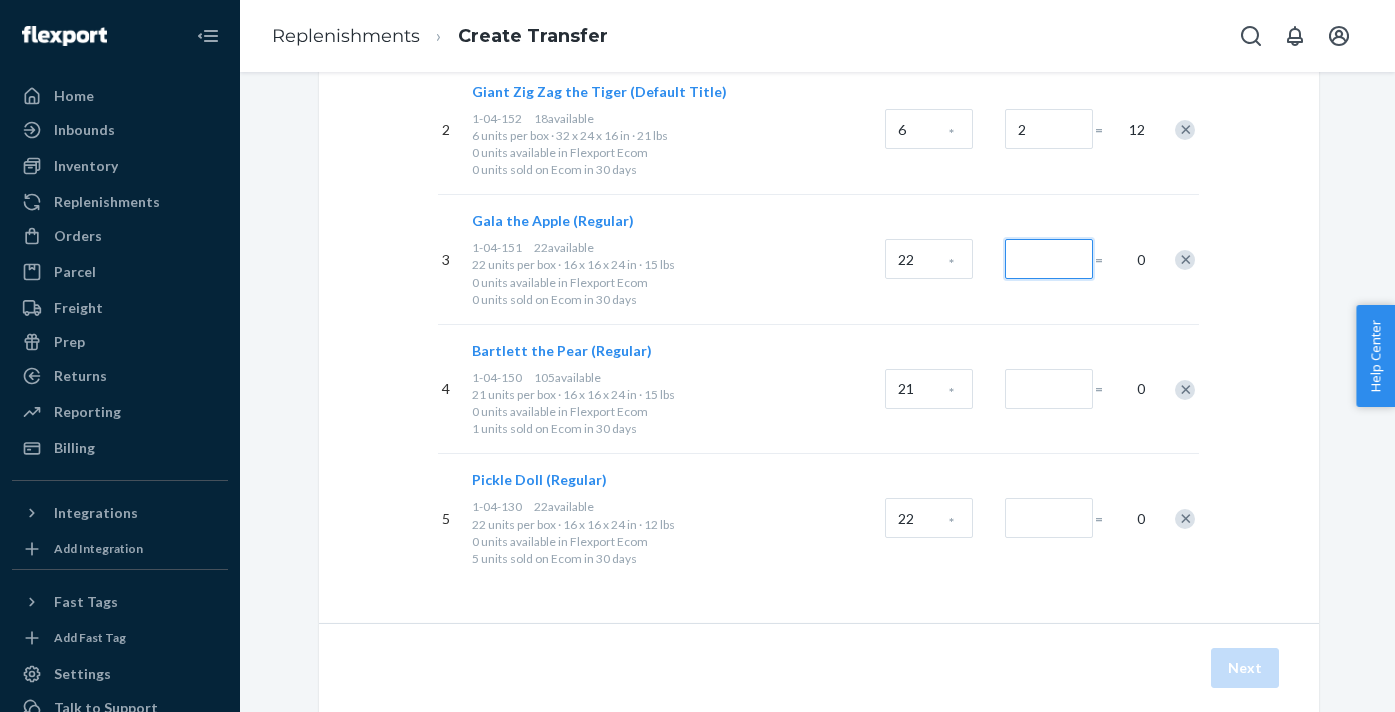 click at bounding box center [1049, 0] 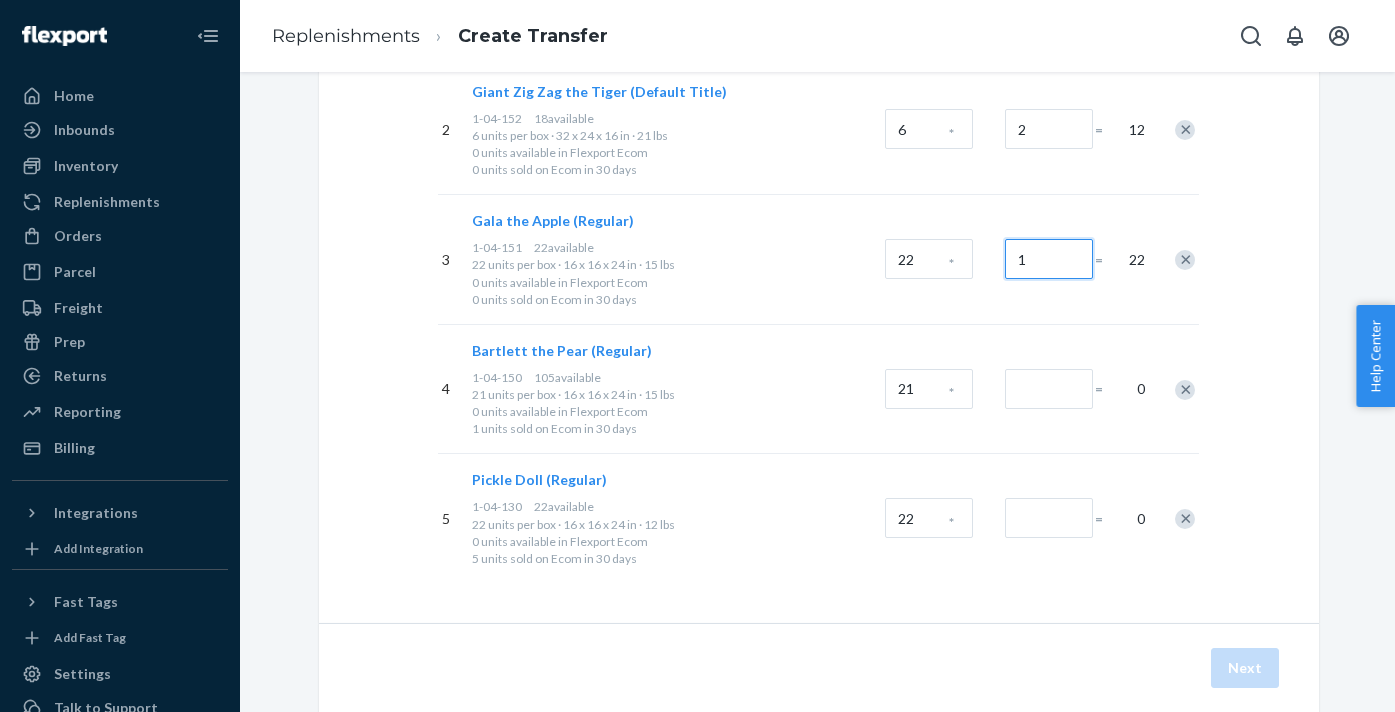 type on "1" 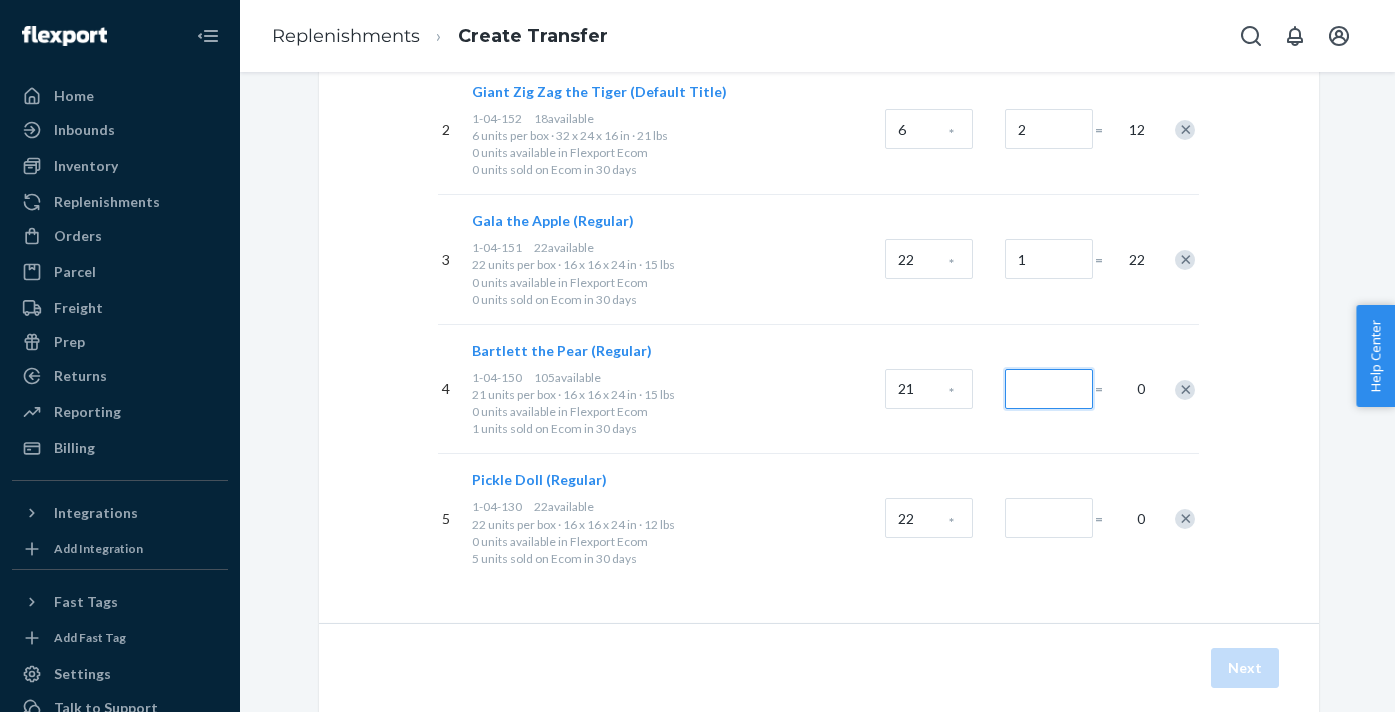 click at bounding box center [1049, 0] 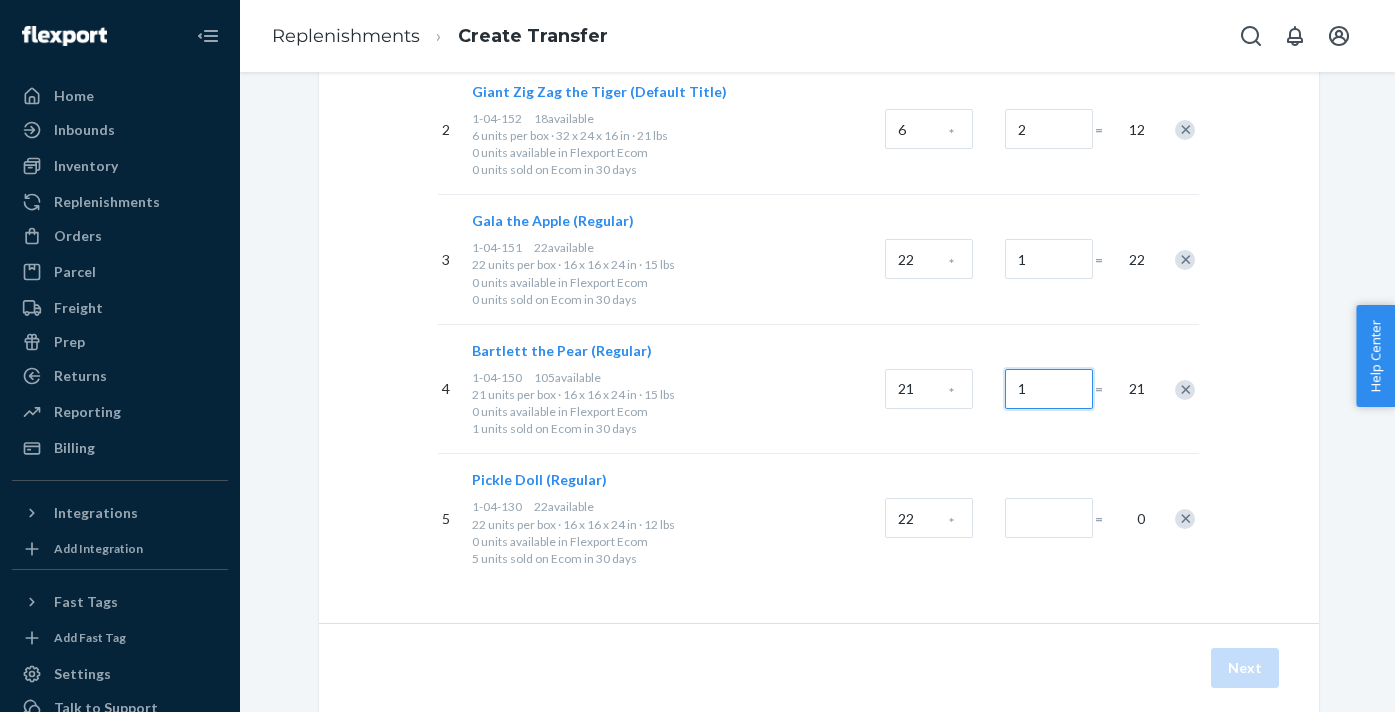 type on "1" 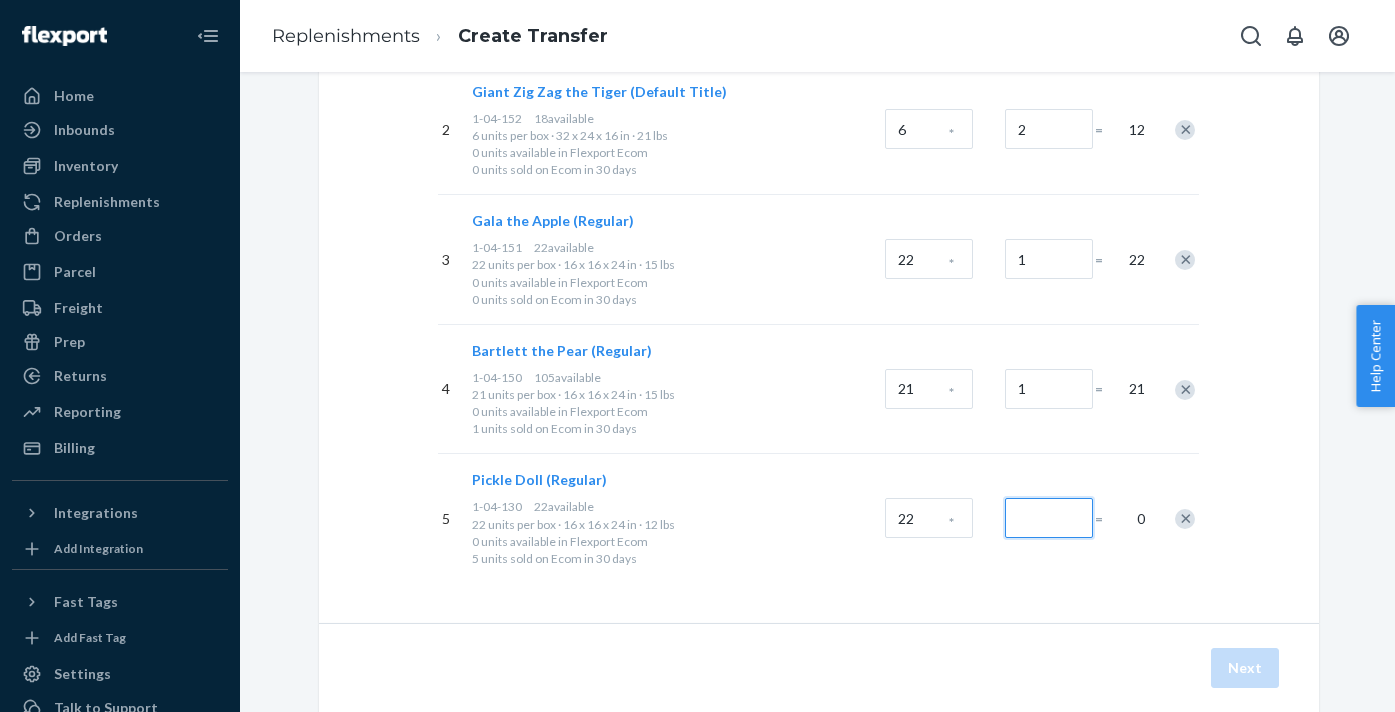 click at bounding box center (1049, 0) 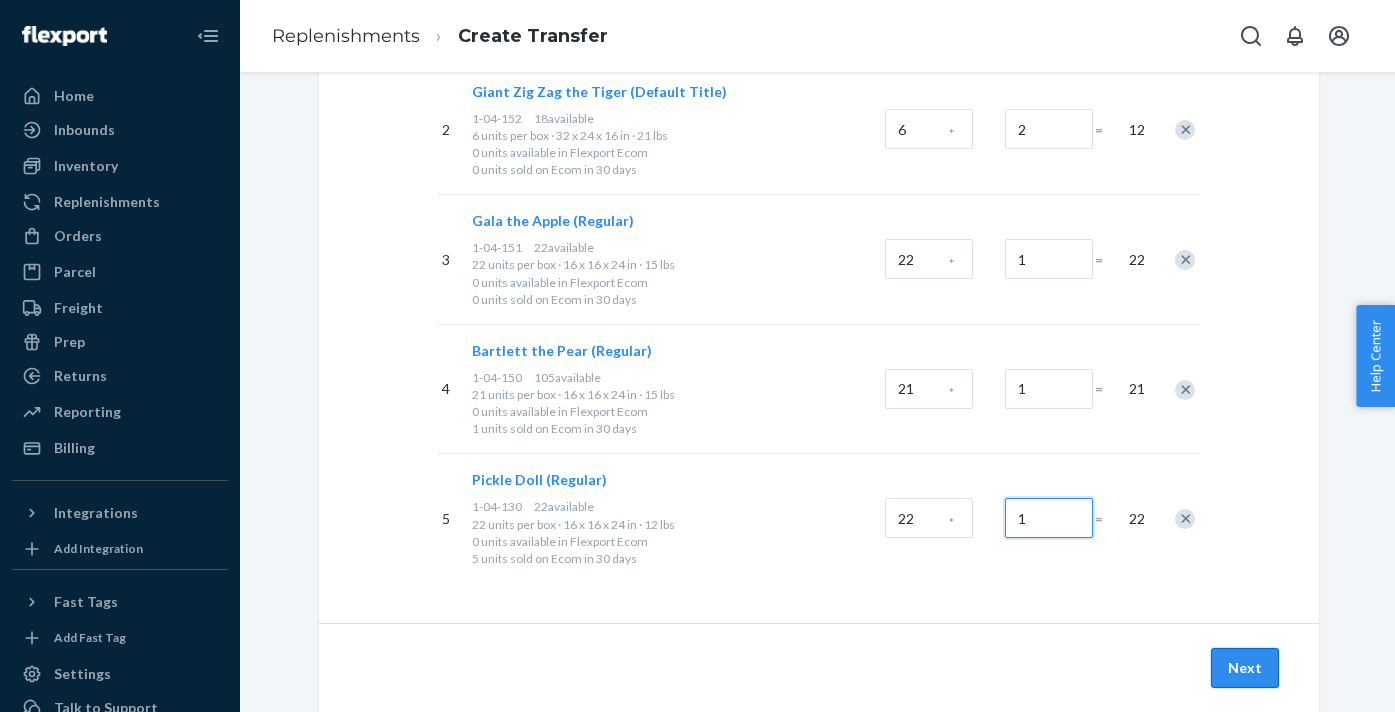type on "1" 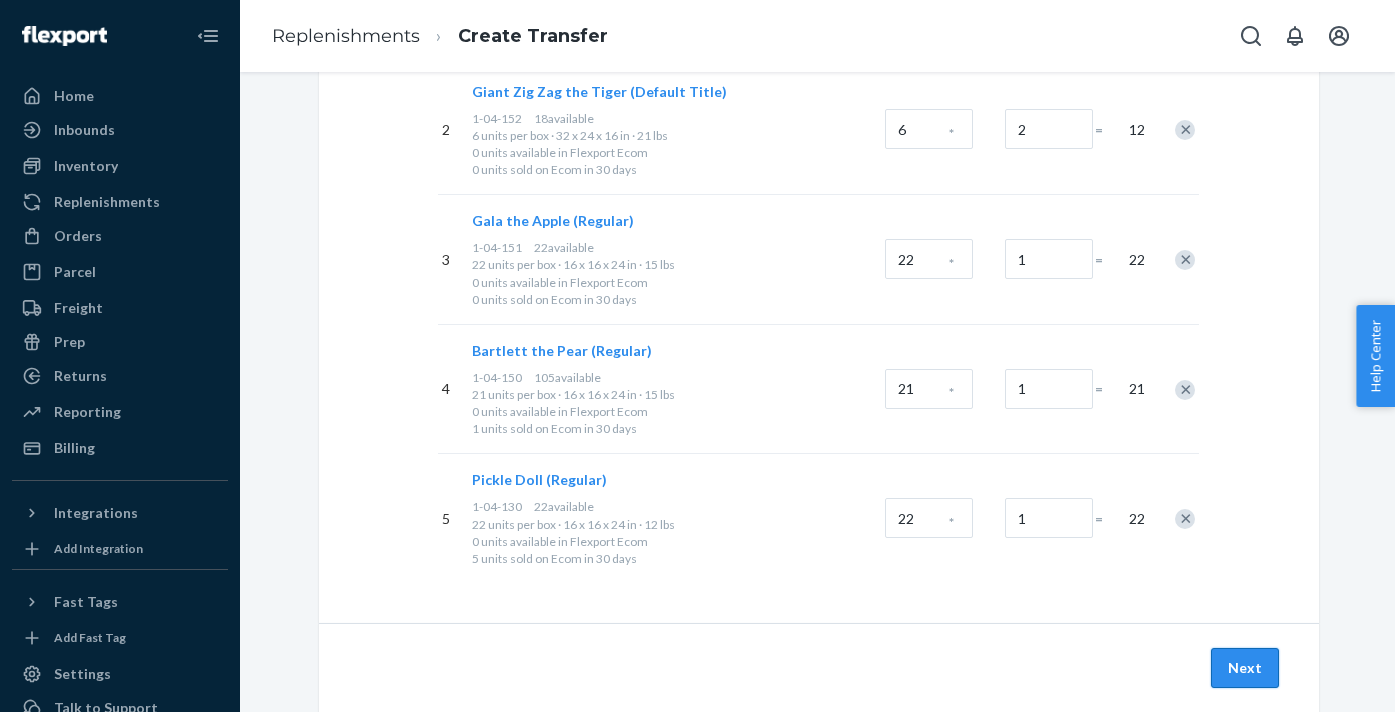 click on "Next" at bounding box center [1245, 668] 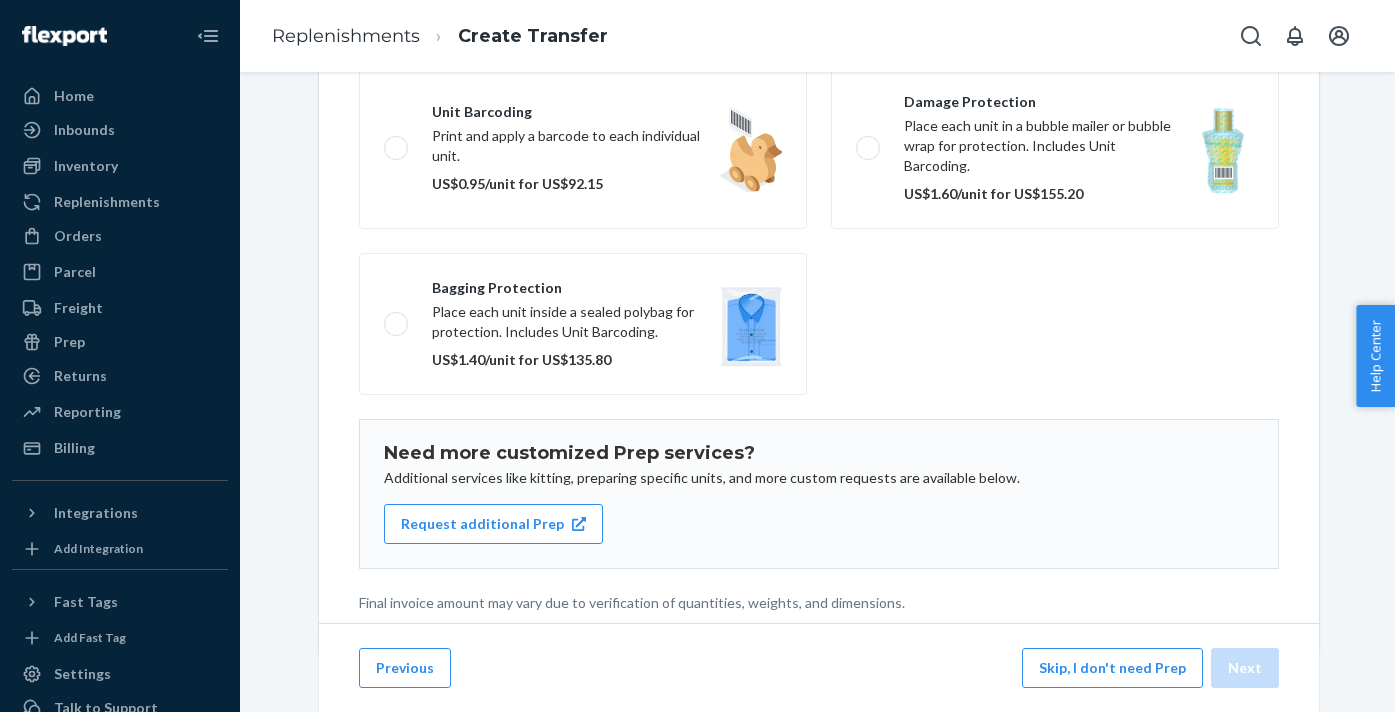 scroll, scrollTop: 259, scrollLeft: 0, axis: vertical 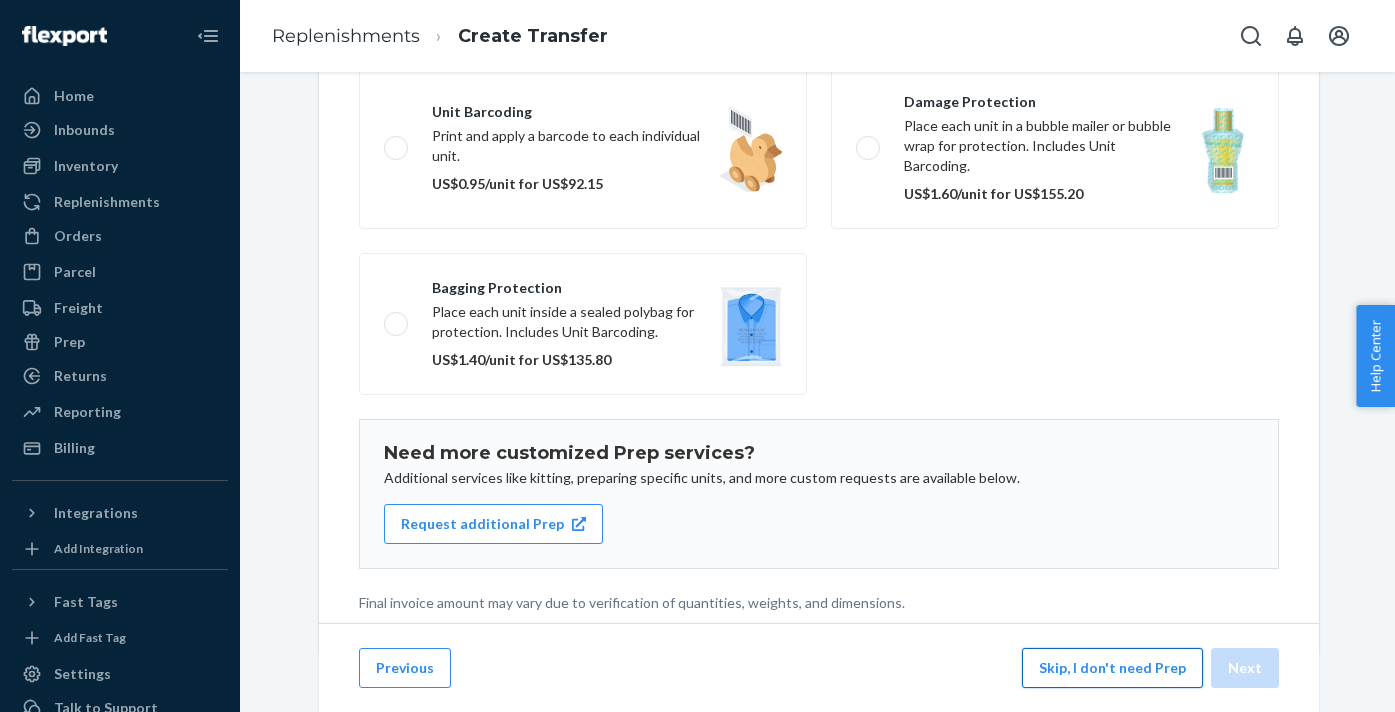 click on "Skip, I don't need Prep" at bounding box center [1112, 668] 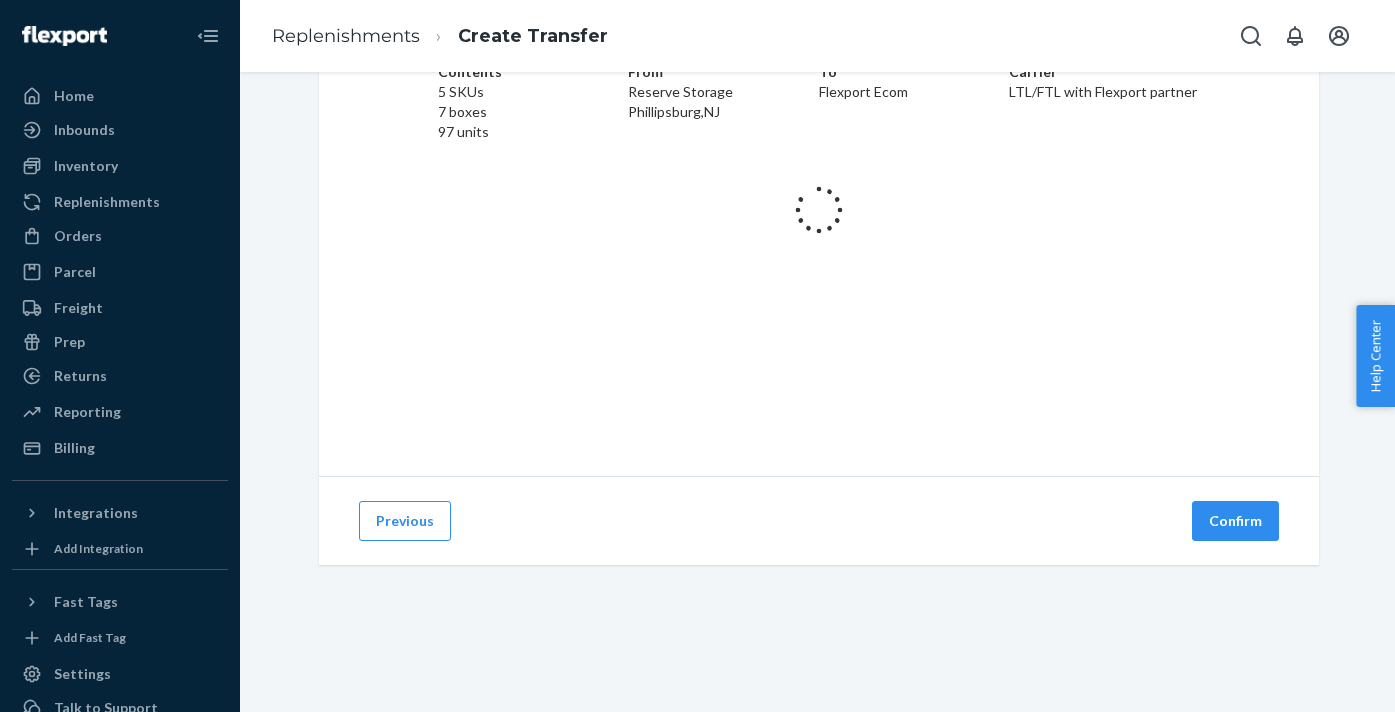 scroll, scrollTop: 138, scrollLeft: 0, axis: vertical 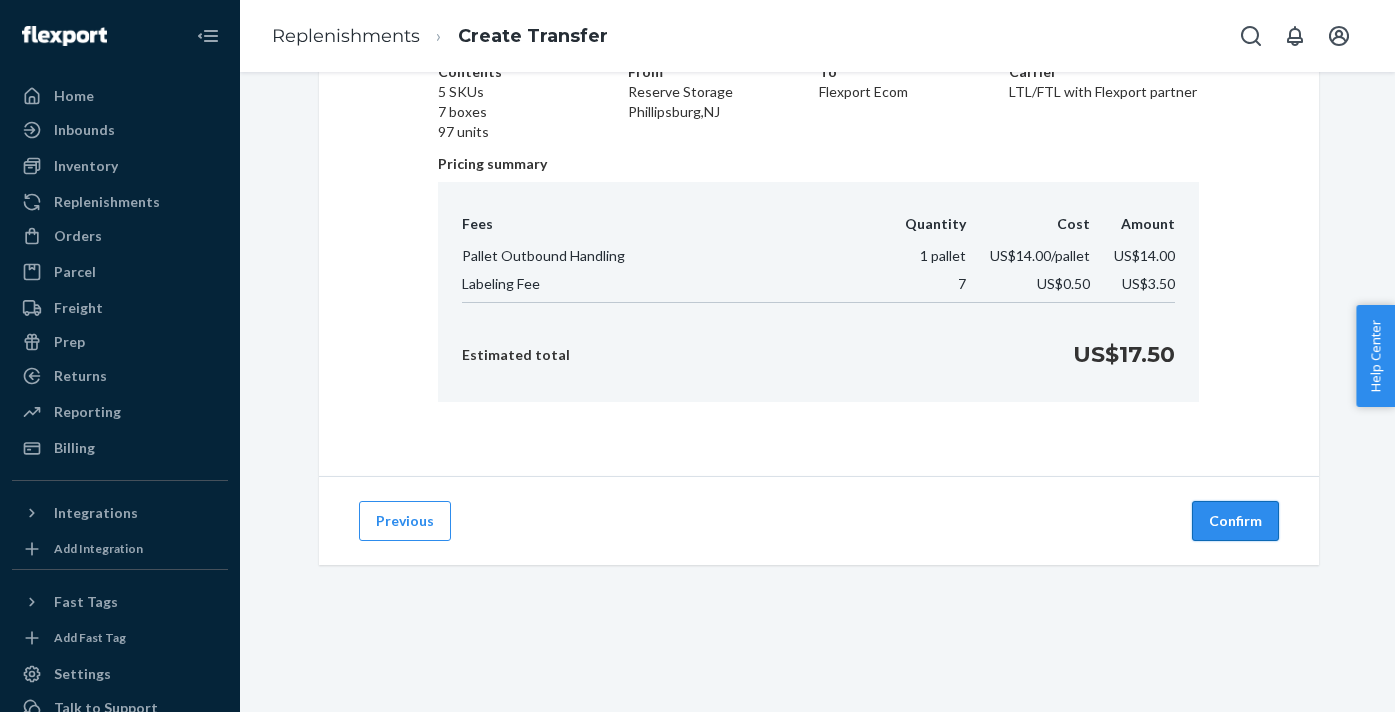 click on "Confirm" at bounding box center [1235, 521] 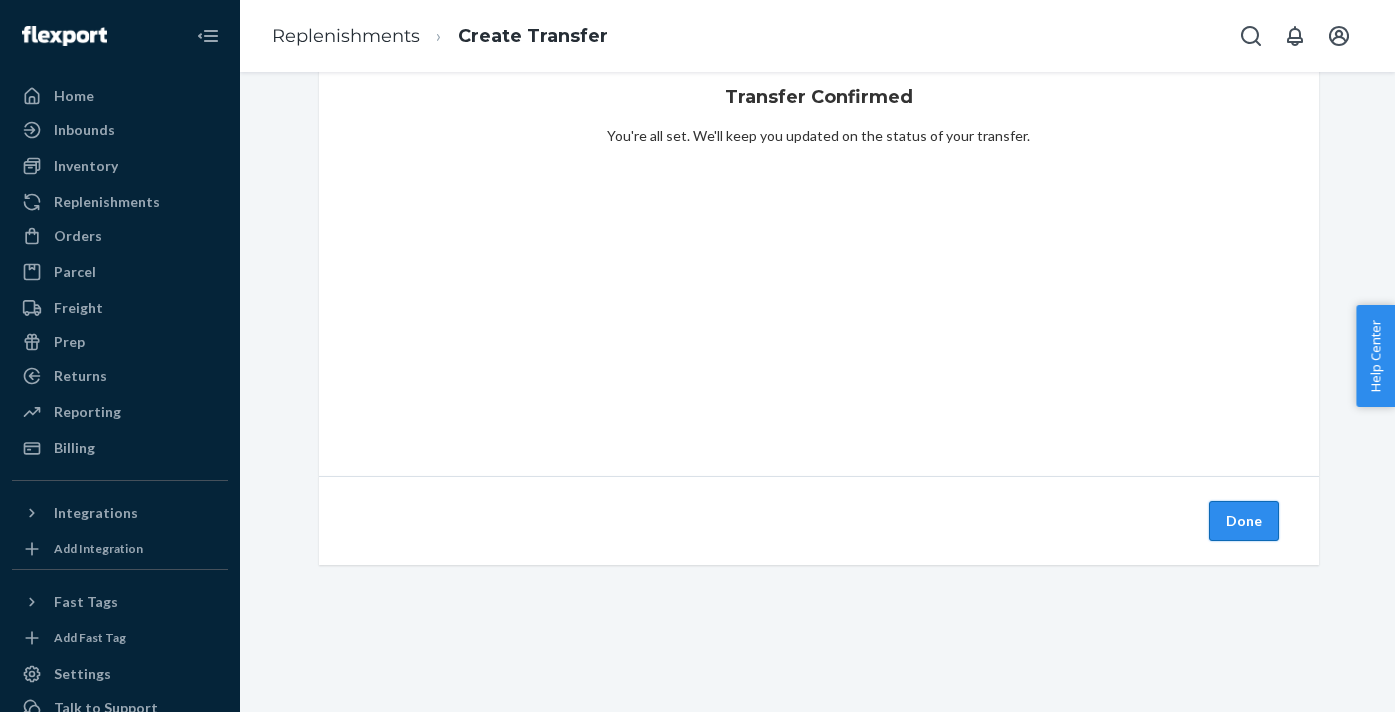 click on "Done" at bounding box center (1244, 521) 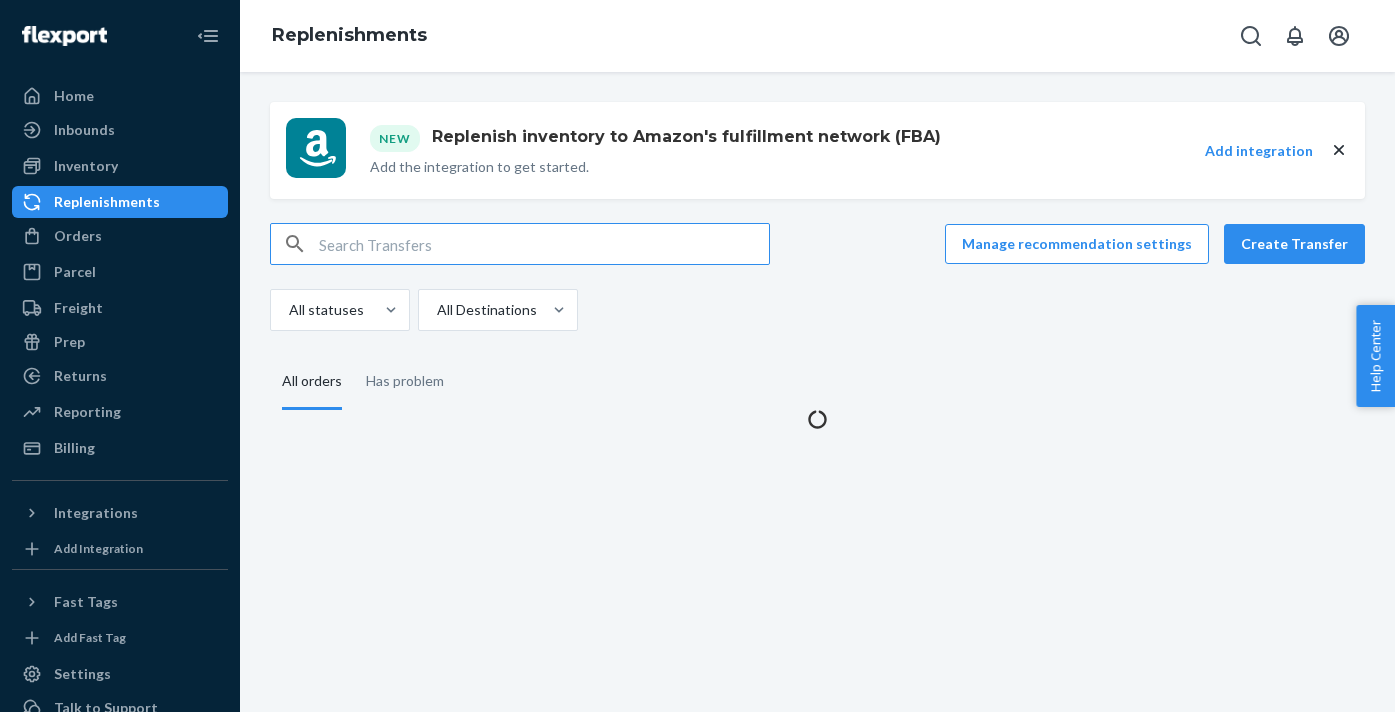 scroll, scrollTop: 0, scrollLeft: 0, axis: both 